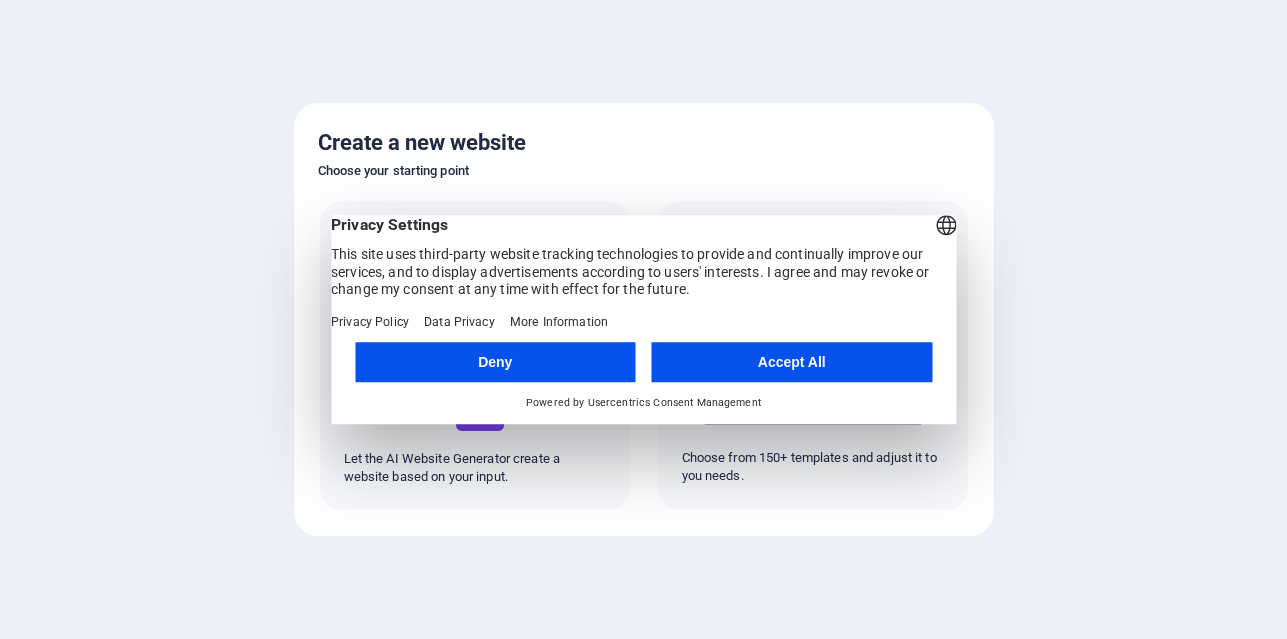 scroll, scrollTop: 0, scrollLeft: 0, axis: both 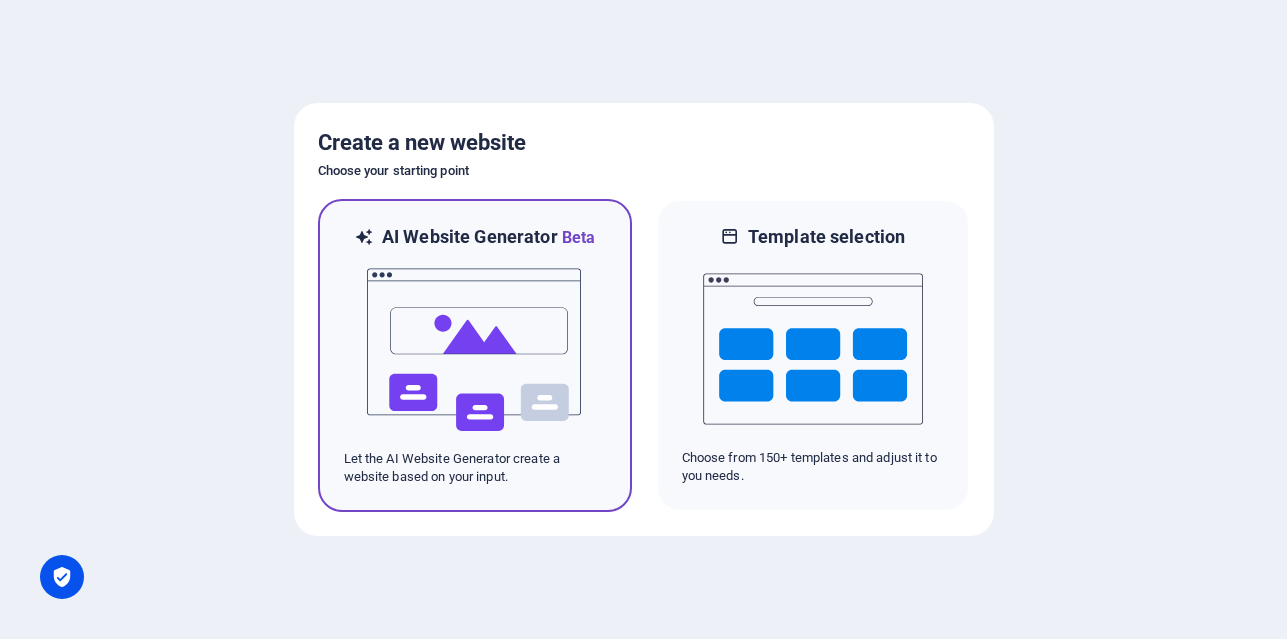 click at bounding box center [475, 350] 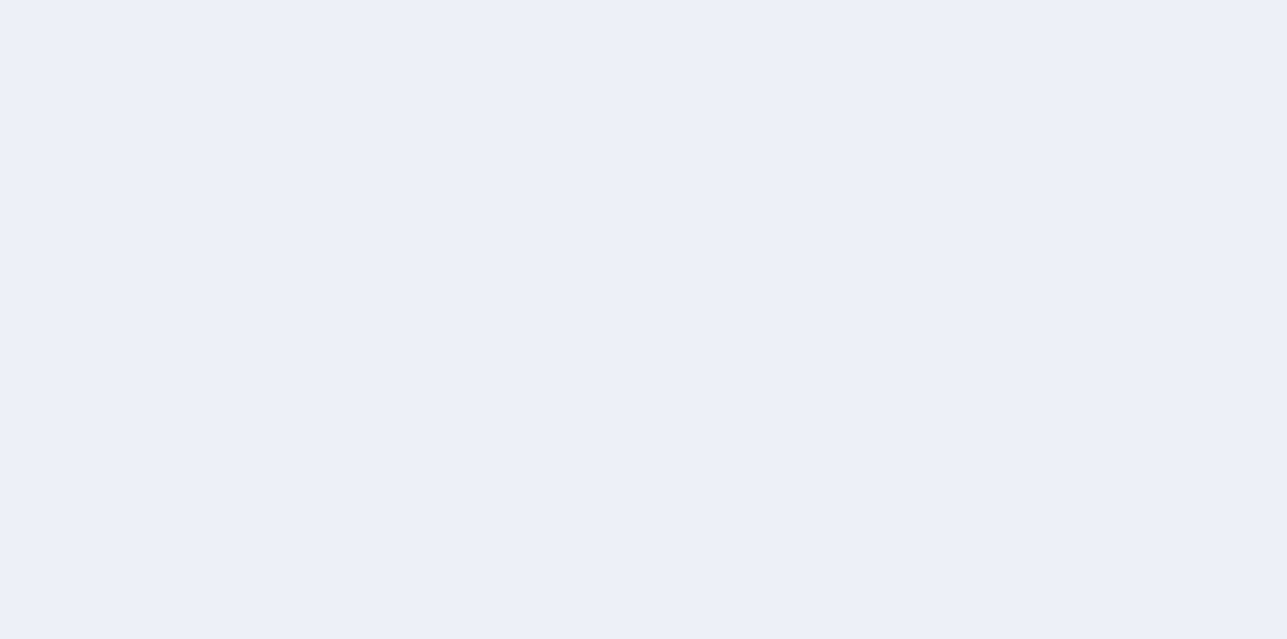 scroll, scrollTop: 0, scrollLeft: 0, axis: both 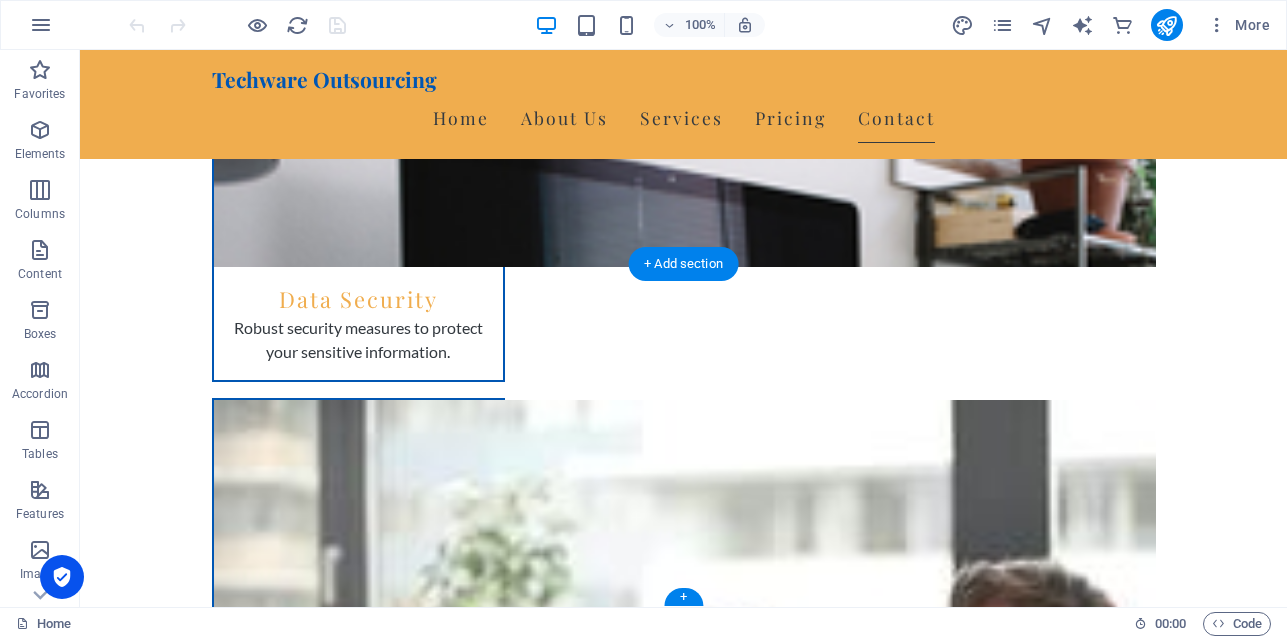 click at bounding box center [683, 2947] 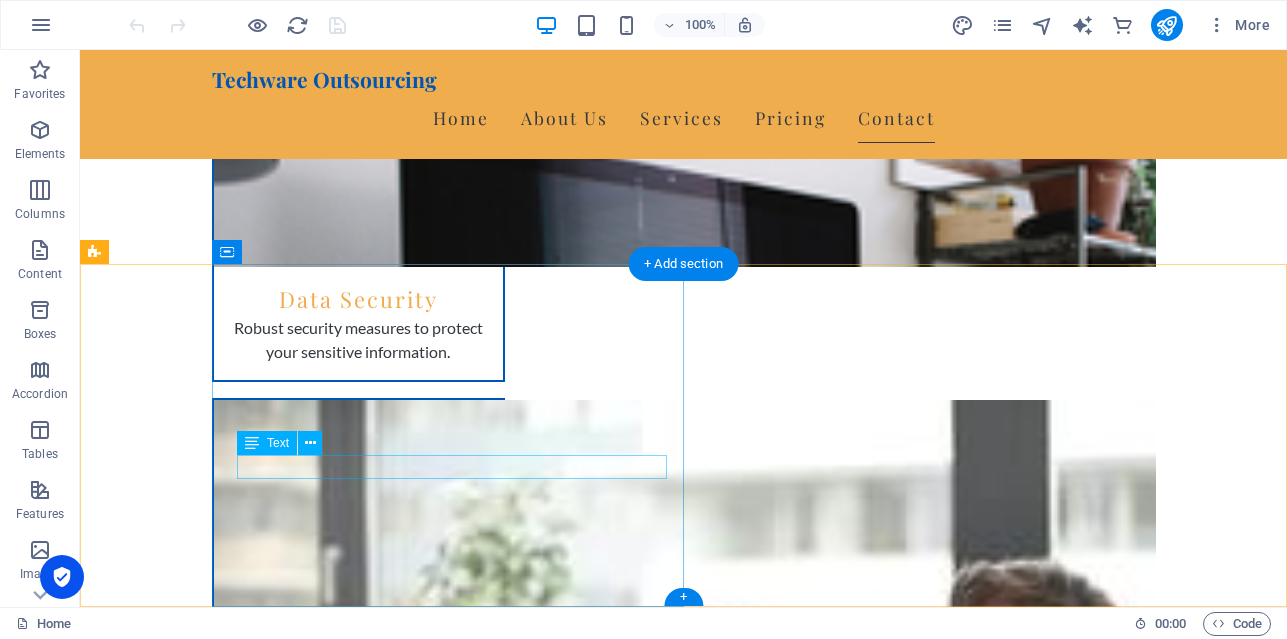 drag, startPoint x: 370, startPoint y: 467, endPoint x: 262, endPoint y: 467, distance: 108 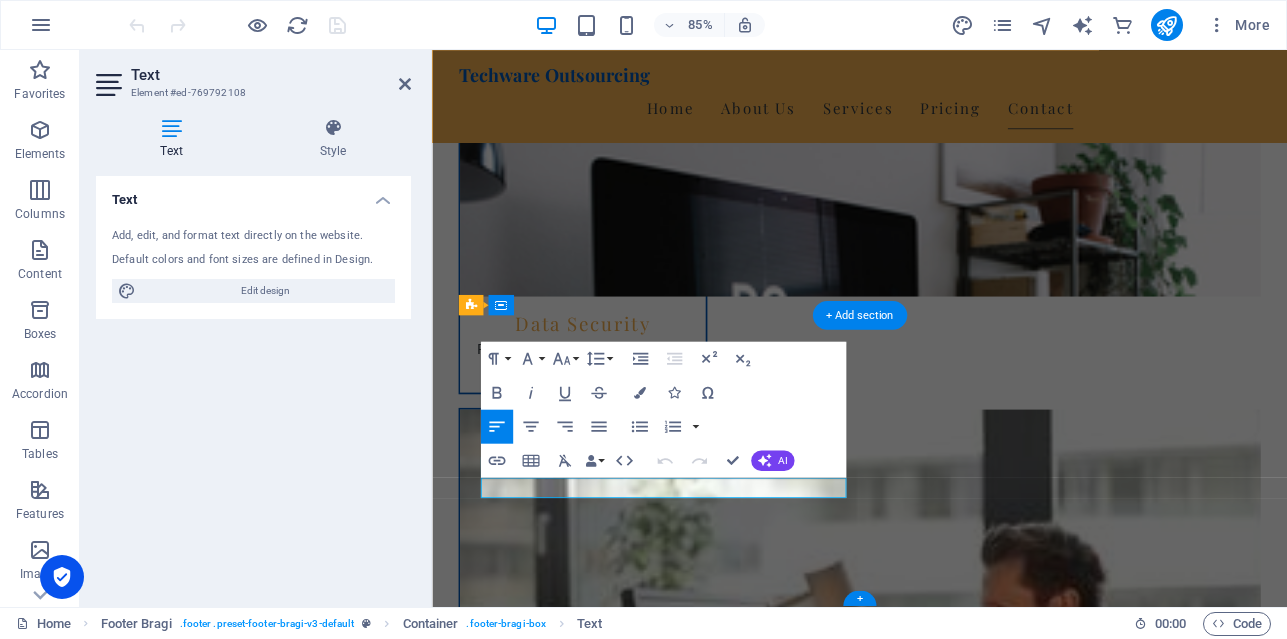 scroll, scrollTop: 2834, scrollLeft: 0, axis: vertical 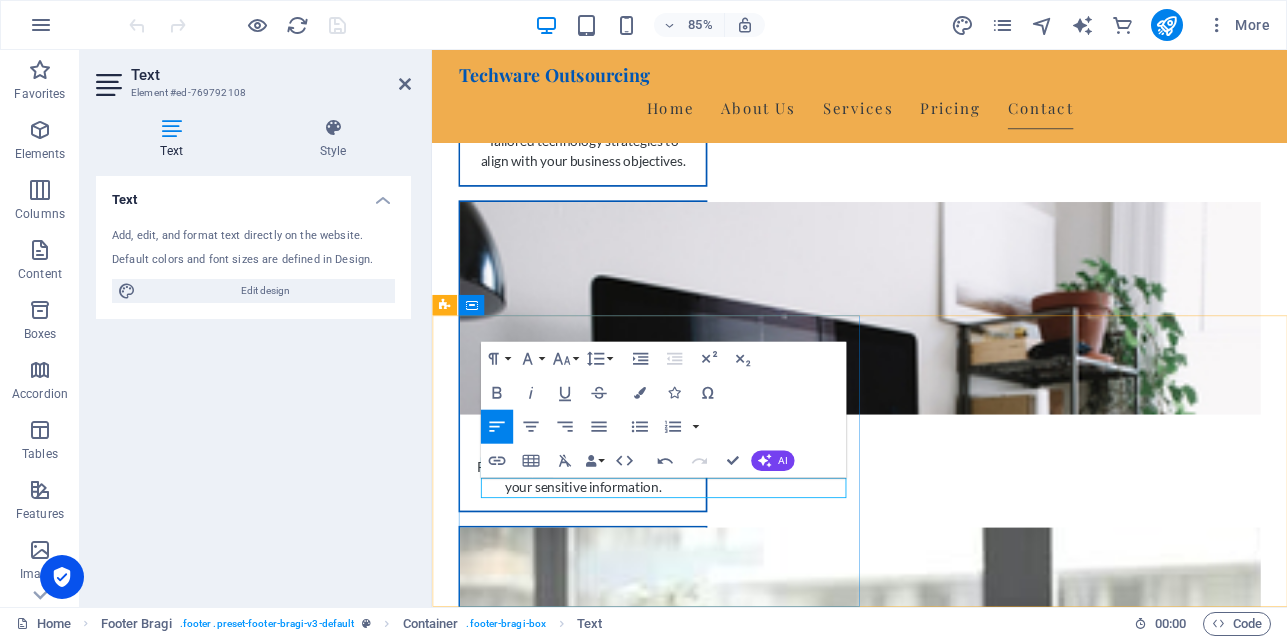 type 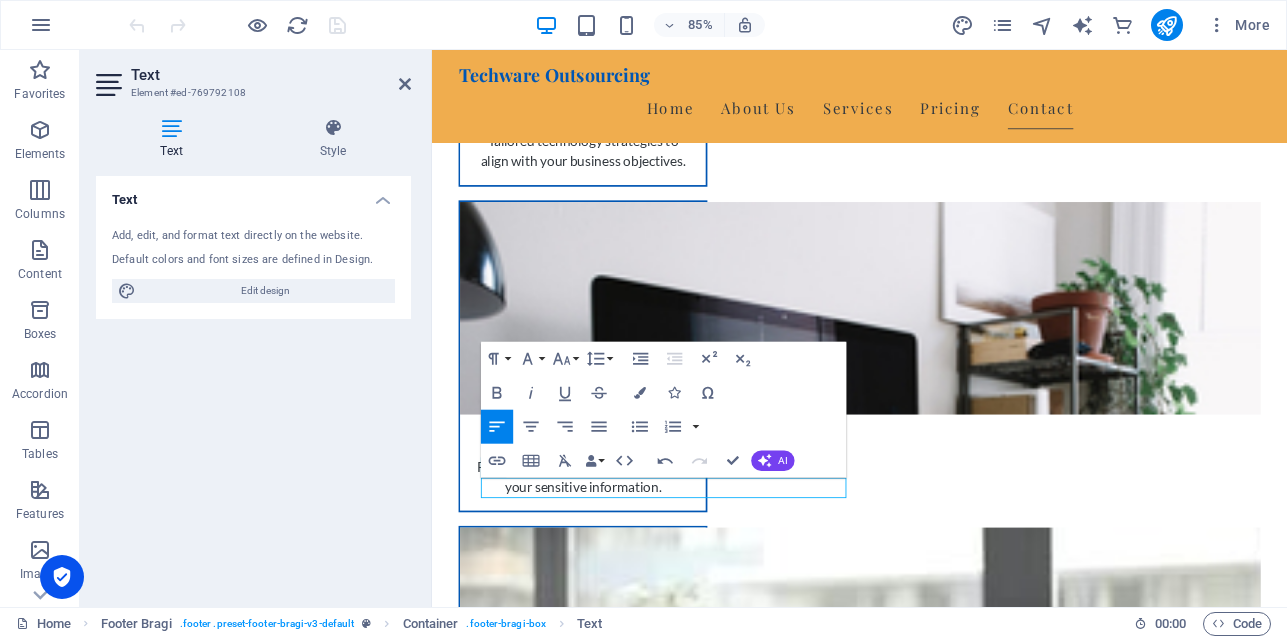 drag, startPoint x: 189, startPoint y: 517, endPoint x: 895, endPoint y: 2, distance: 873.877 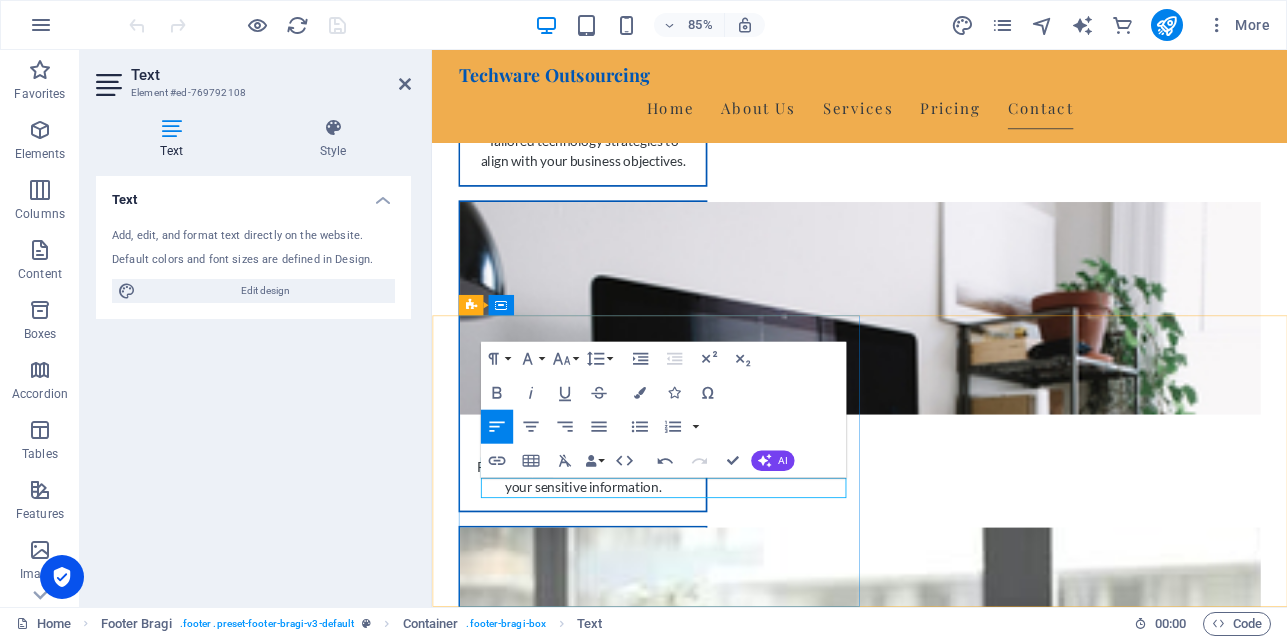click on "+27" at bounding box center (942, 2760) 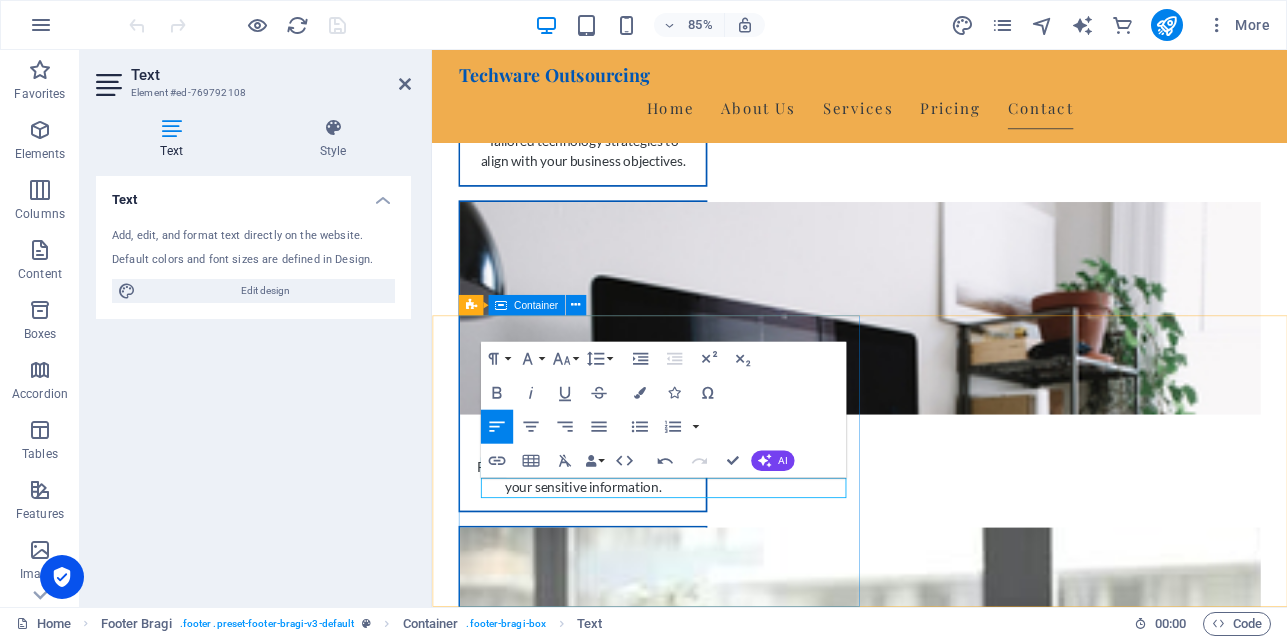 click on "Contact Us to Learn More Techware Outsourcing 123 Tech Lane , 12345   Innovate City ​ 0872654149 info@techwareoutsourcing.com Legal Notice  |  Privacy Policy" at bounding box center [950, 2716] 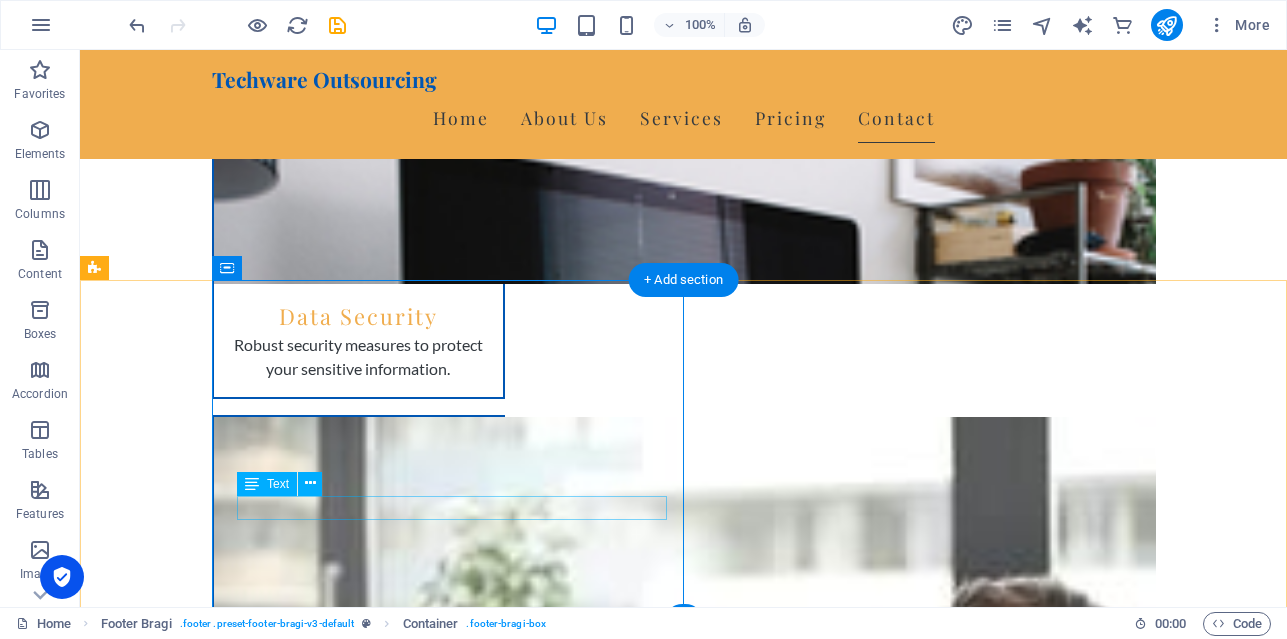 scroll, scrollTop: 2958, scrollLeft: 0, axis: vertical 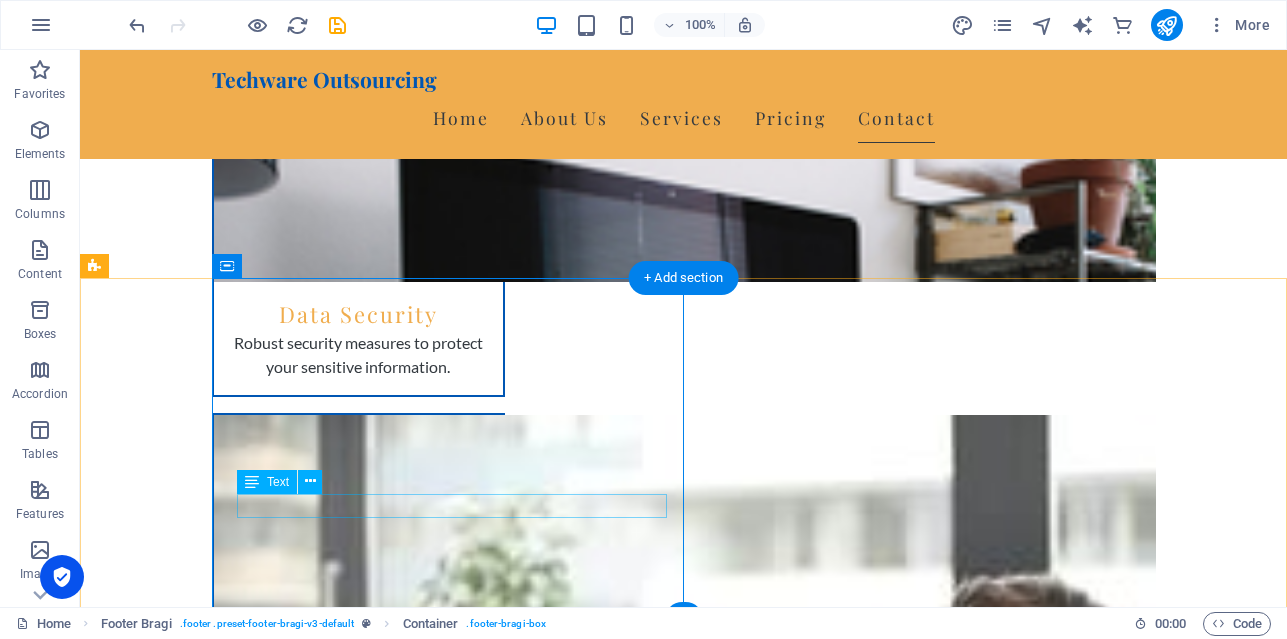 click on "info@techwareoutsourcing.com" at bounding box center [344, 2650] 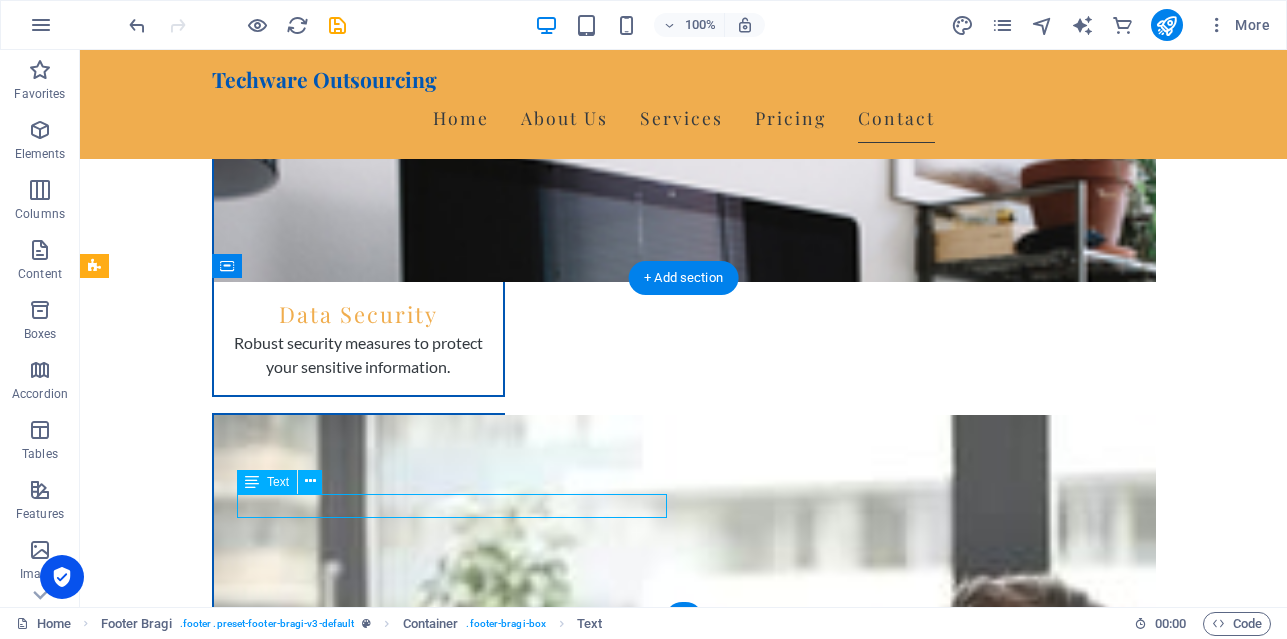 click on "info@techwareoutsourcing.com" at bounding box center (742, 2651) 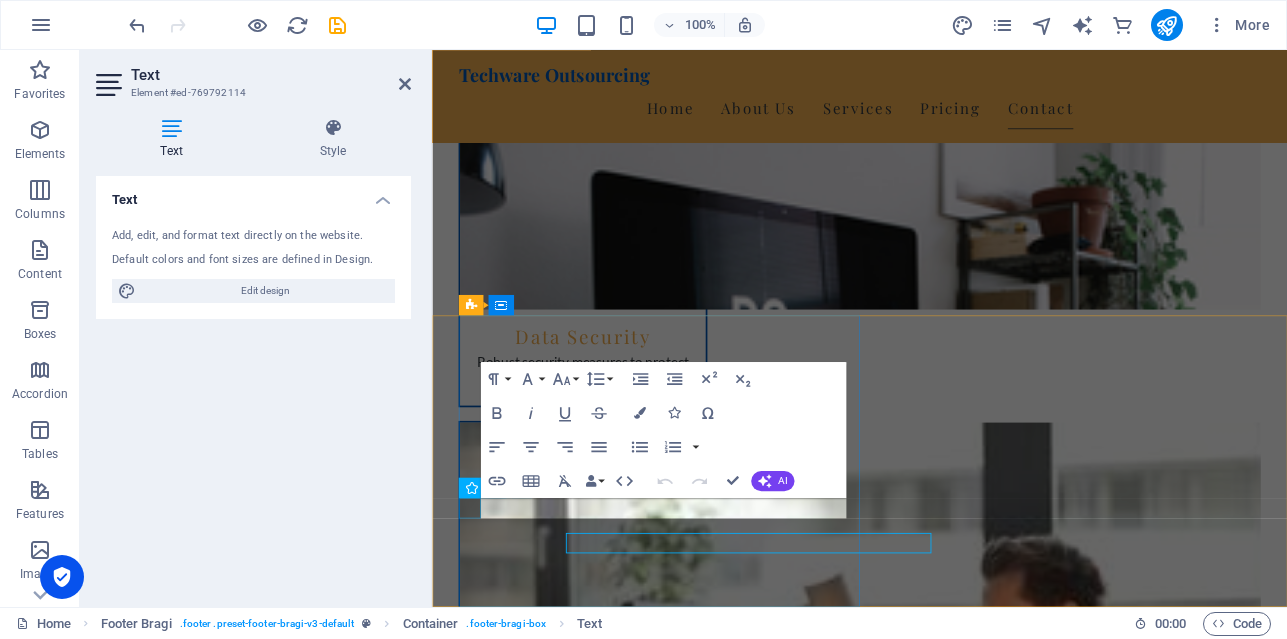 scroll, scrollTop: 2834, scrollLeft: 0, axis: vertical 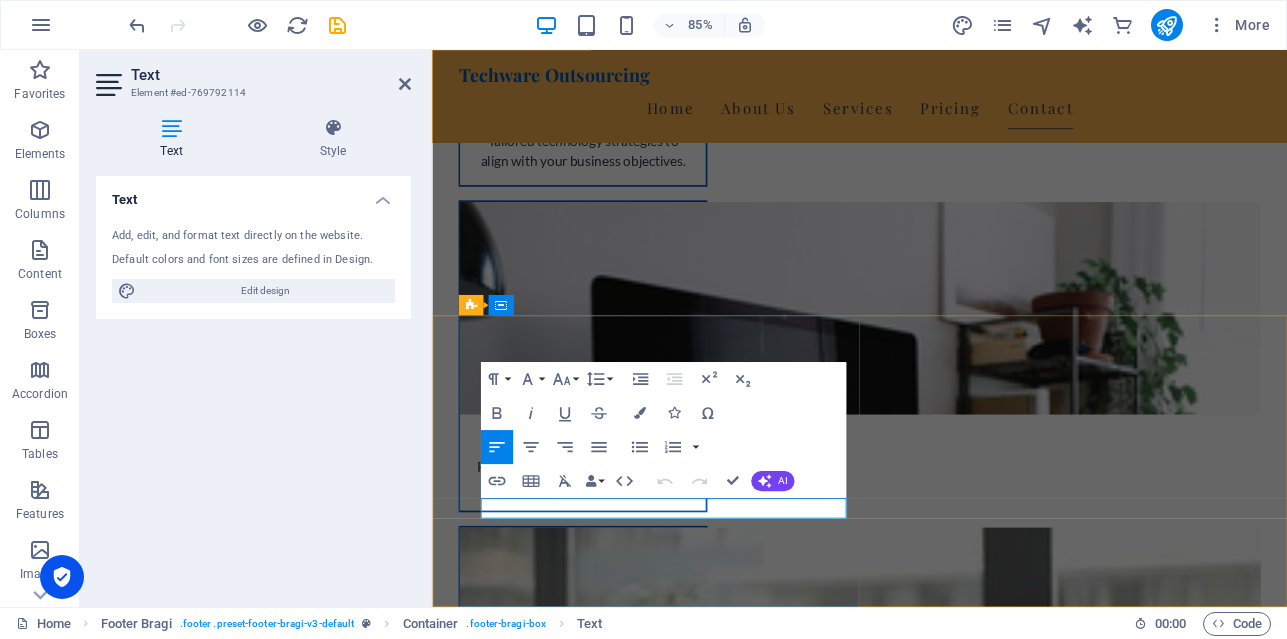 click on "info@techwareoutsourcing.com" at bounding box center (595, 2807) 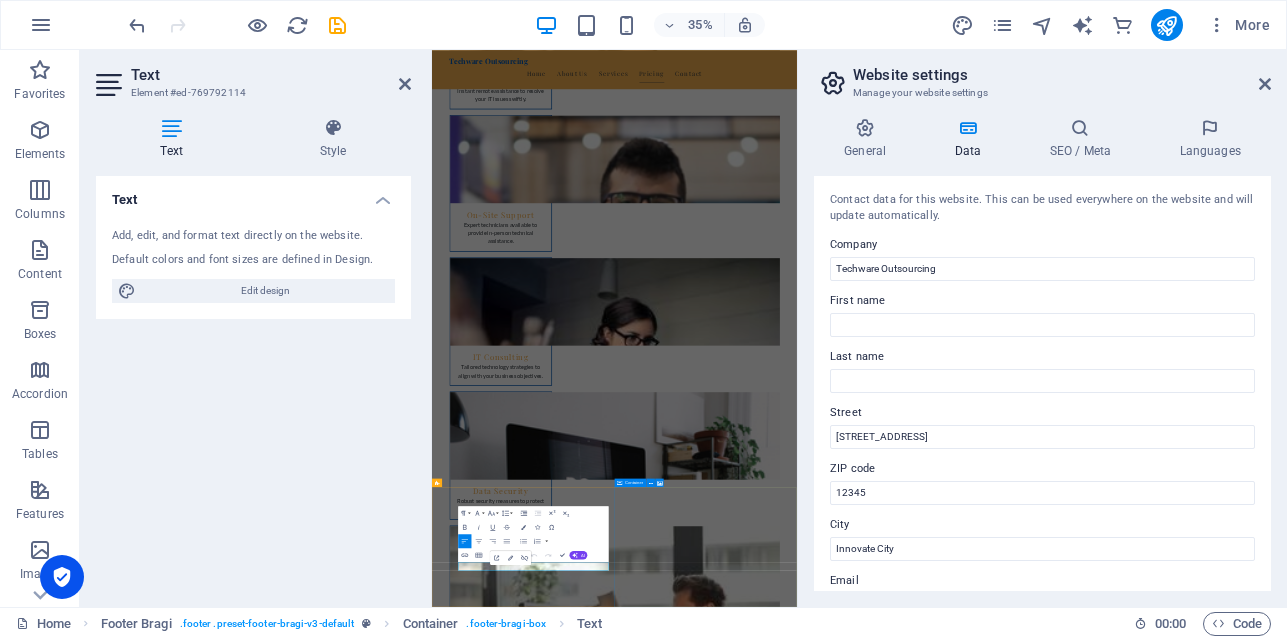 scroll, scrollTop: 2291, scrollLeft: 0, axis: vertical 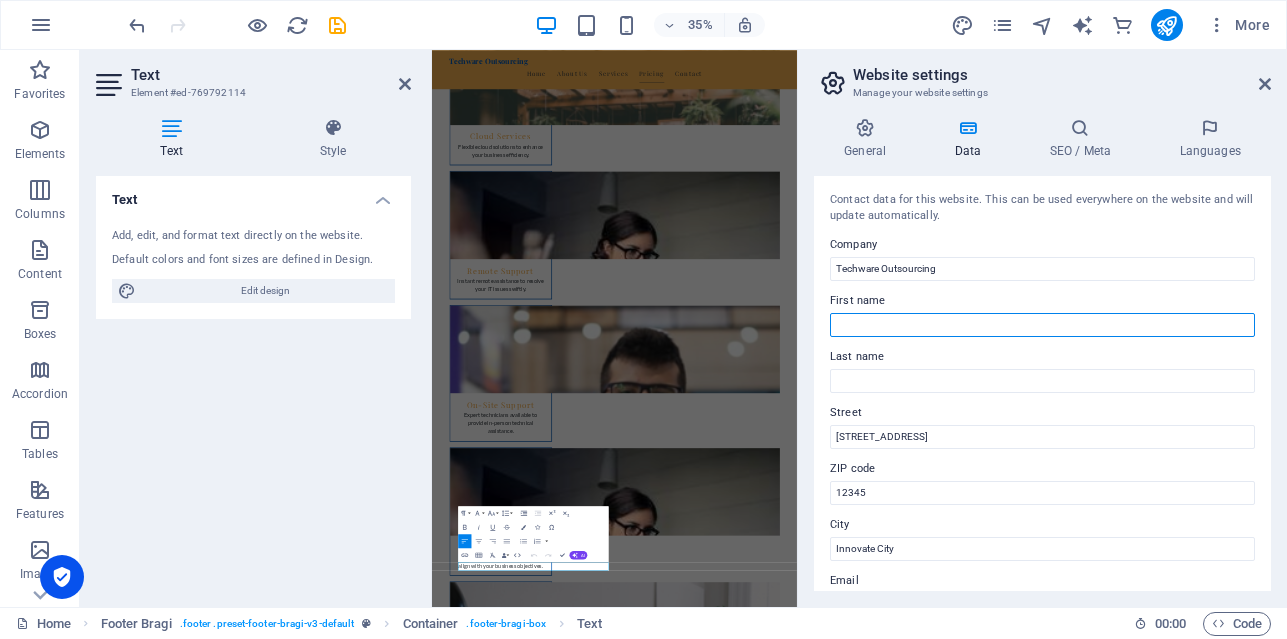 click on "First name" at bounding box center [1042, 325] 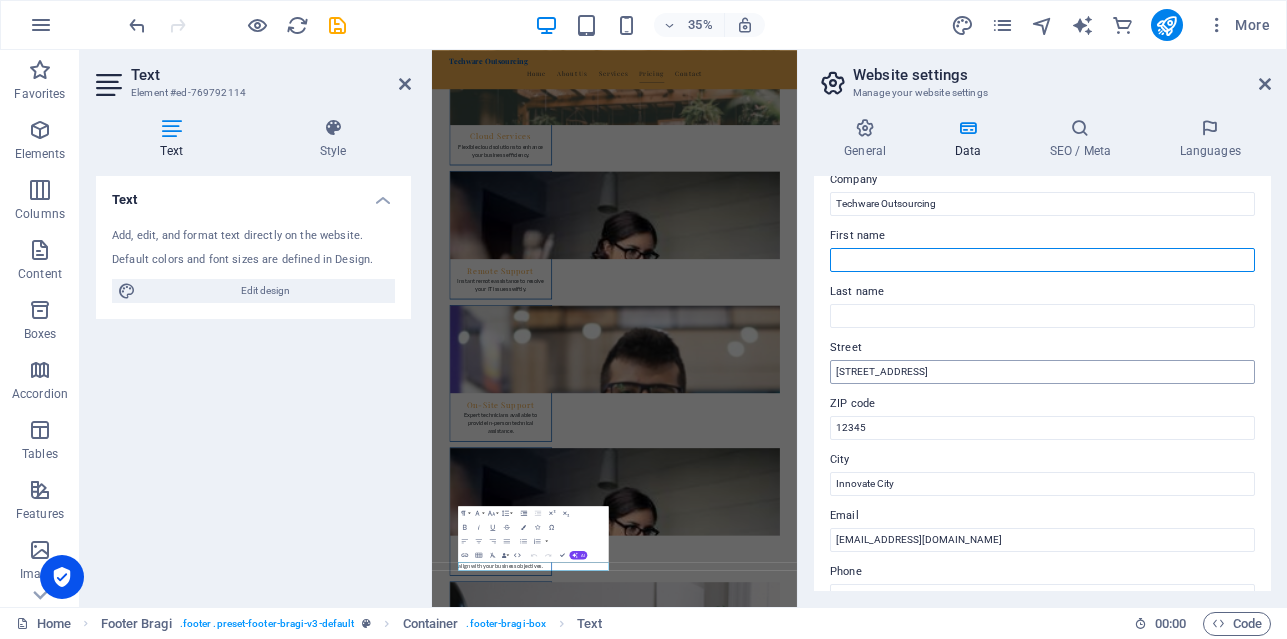 scroll, scrollTop: 83, scrollLeft: 0, axis: vertical 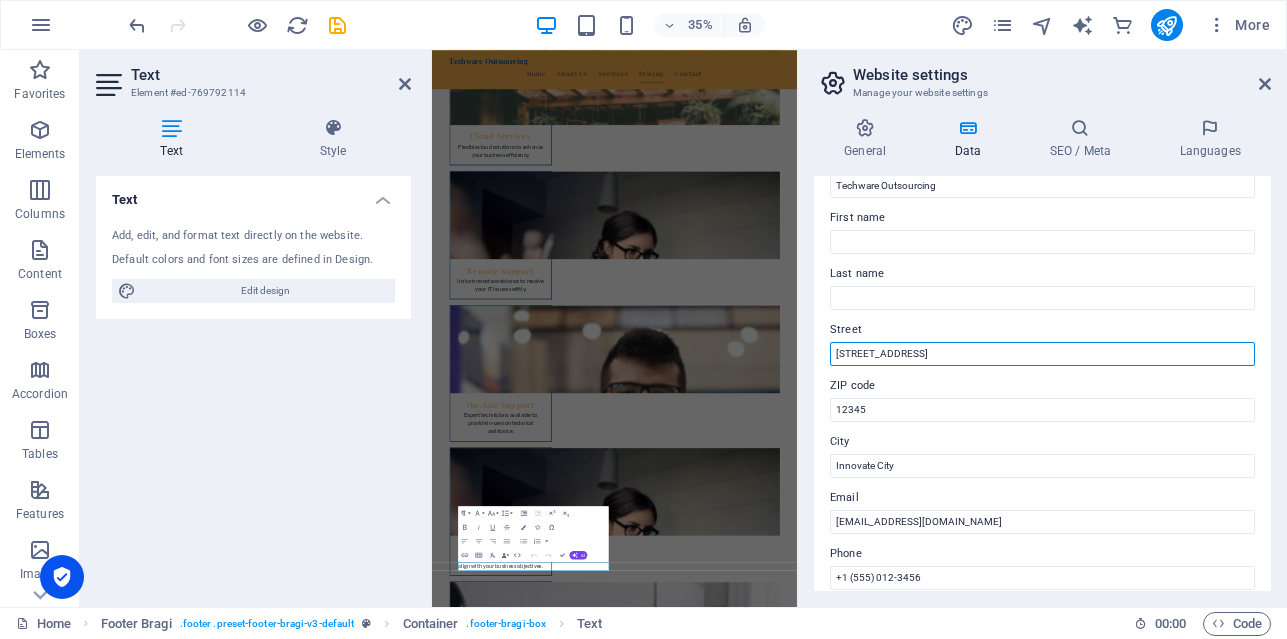 drag, startPoint x: 909, startPoint y: 352, endPoint x: 809, endPoint y: 350, distance: 100.02 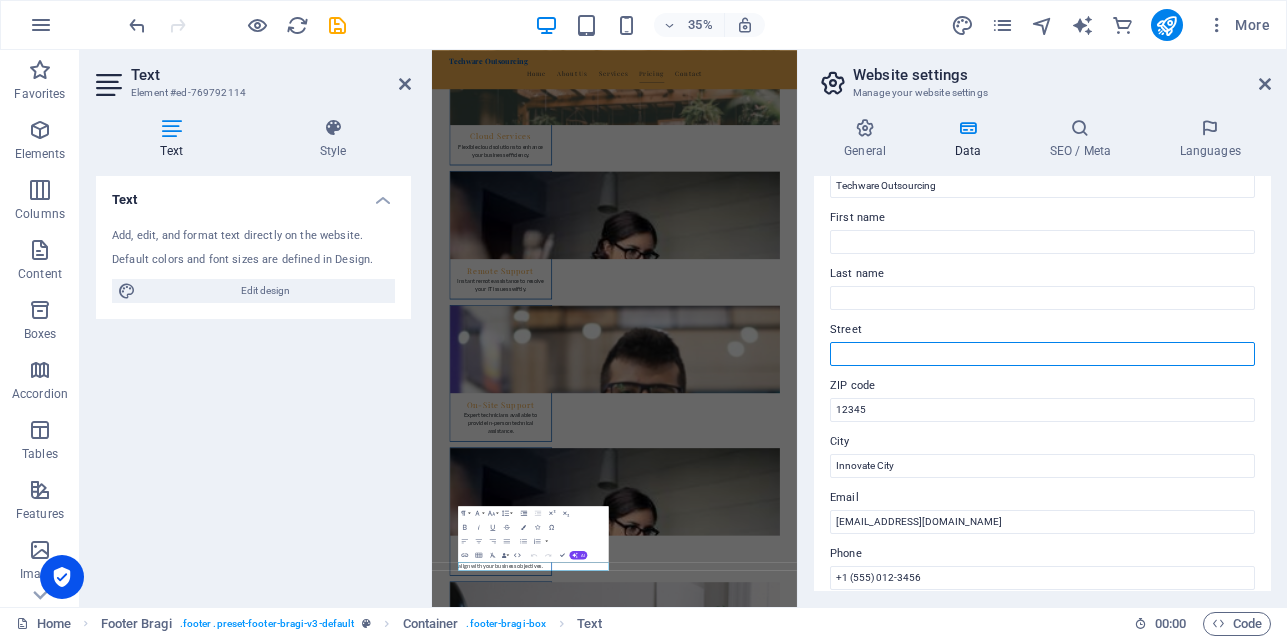 paste on "[GEOGRAPHIC_DATA],  [PERSON_NAME][GEOGRAPHIC_DATA], [GEOGRAPHIC_DATA], [STREET_ADDRESS]" 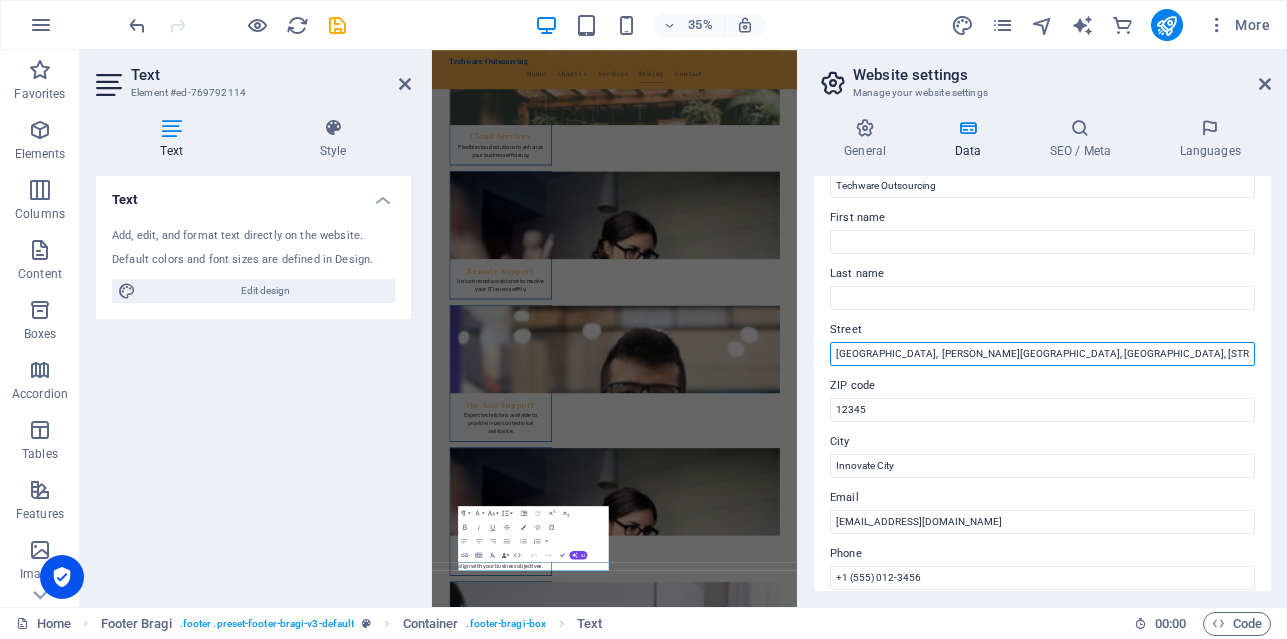 scroll, scrollTop: 0, scrollLeft: 114, axis: horizontal 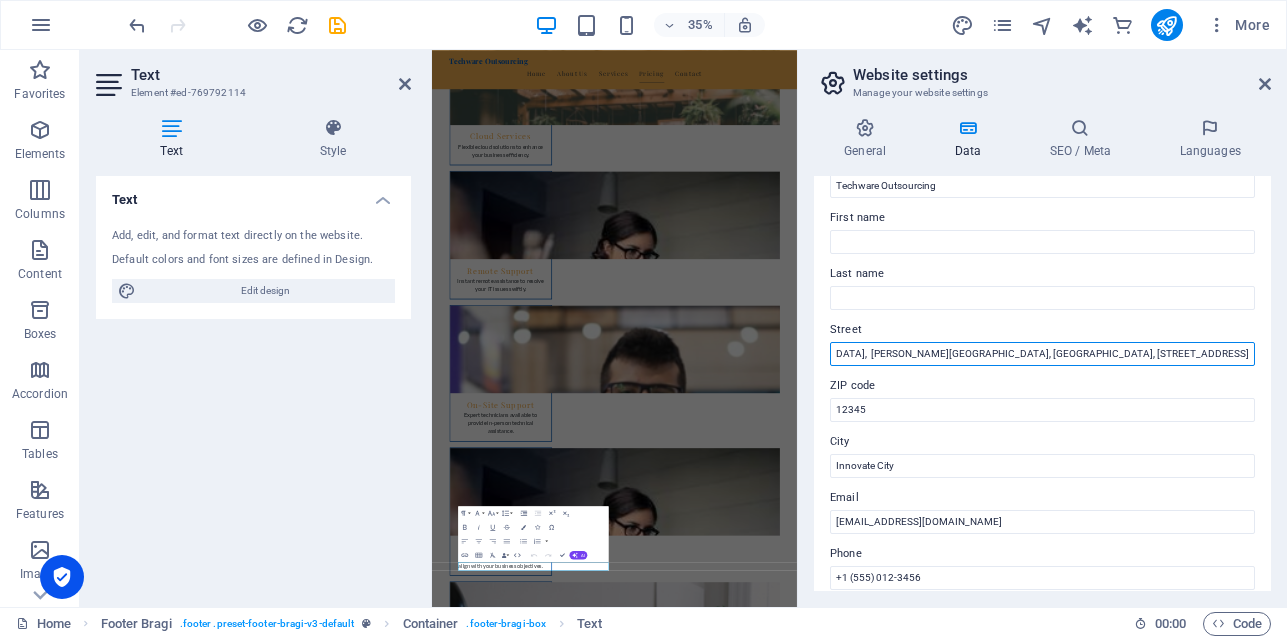 drag, startPoint x: 1179, startPoint y: 351, endPoint x: 1314, endPoint y: 353, distance: 135.01482 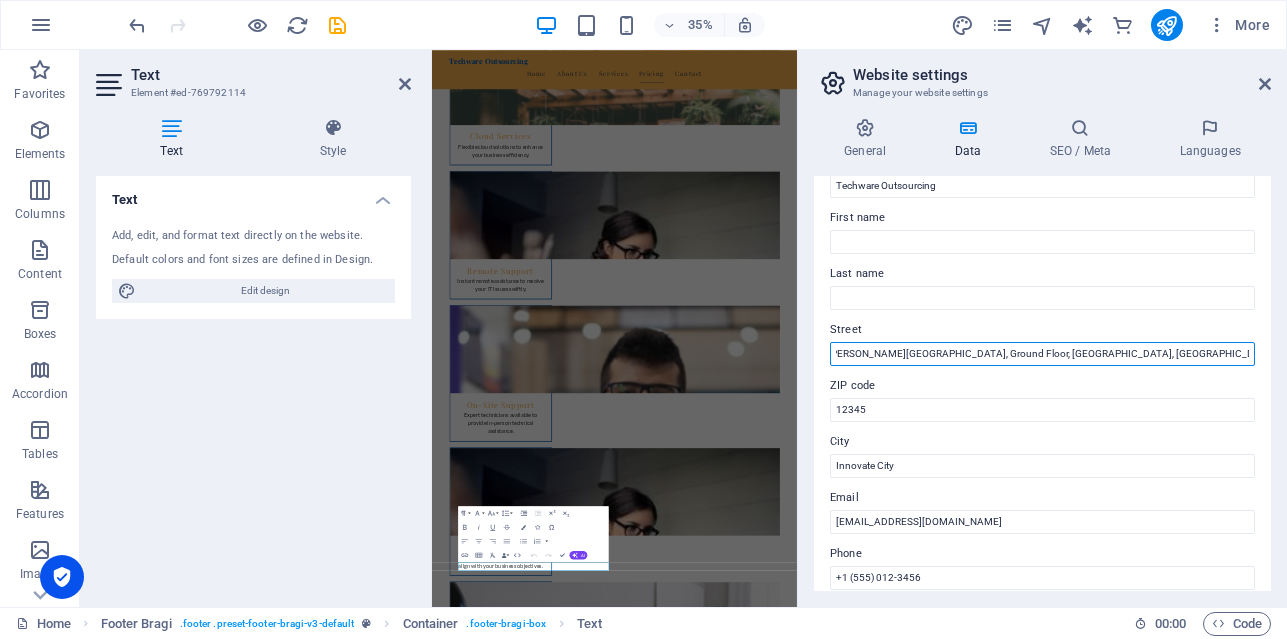 scroll, scrollTop: 0, scrollLeft: 48, axis: horizontal 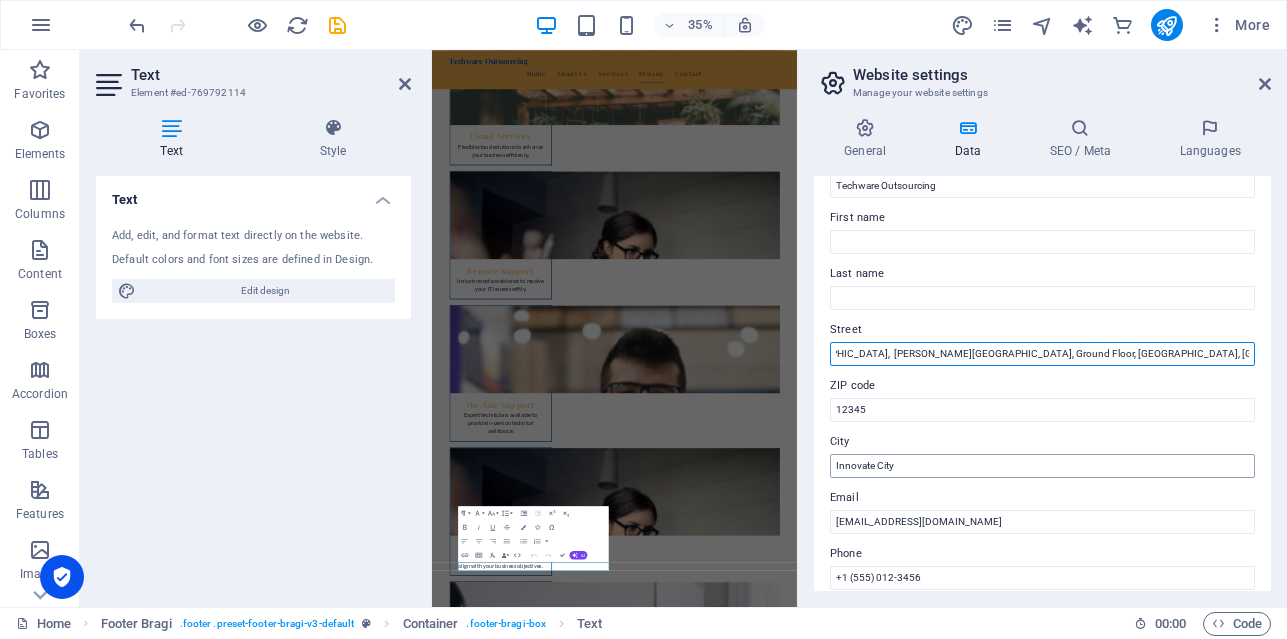 type on "[GEOGRAPHIC_DATA],  [PERSON_NAME][GEOGRAPHIC_DATA], Ground Floor, [GEOGRAPHIC_DATA], [GEOGRAPHIC_DATA]," 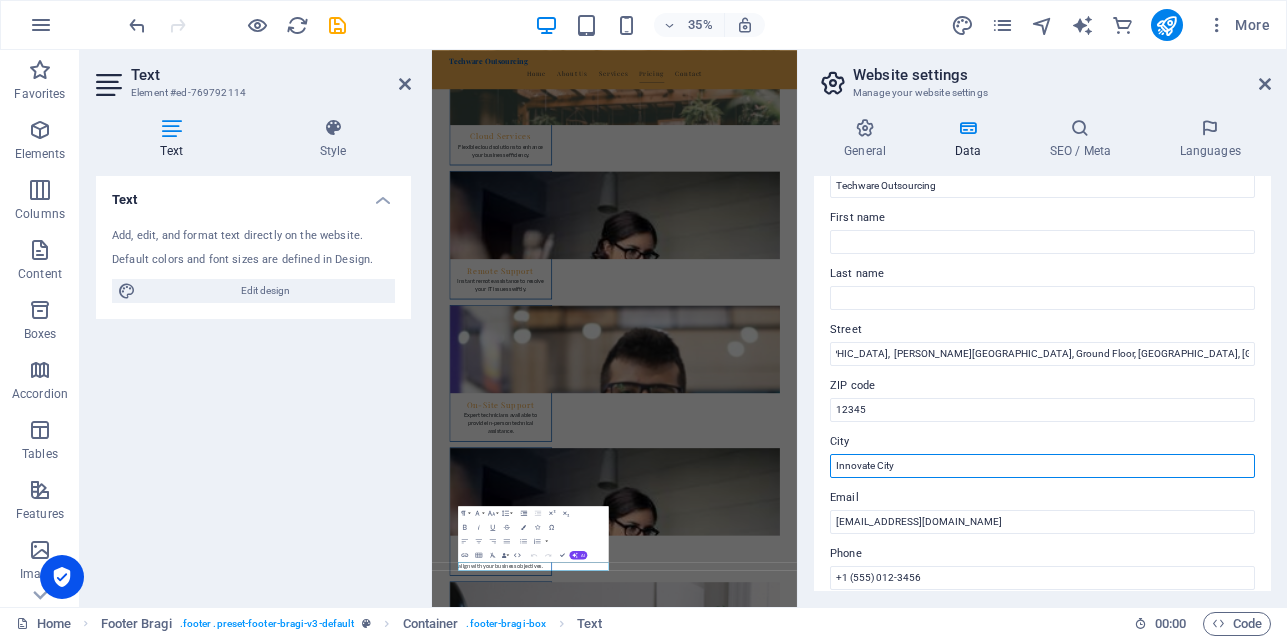 scroll, scrollTop: 0, scrollLeft: 0, axis: both 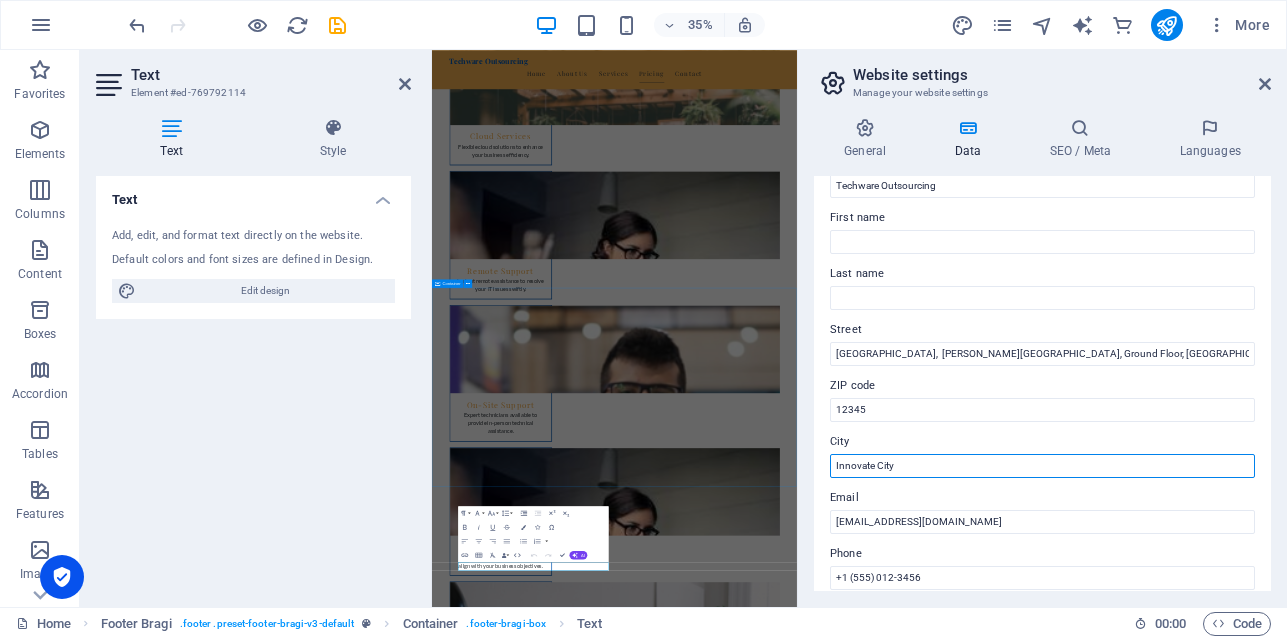 drag, startPoint x: 1366, startPoint y: 513, endPoint x: 1363, endPoint y: 1224, distance: 711.00635 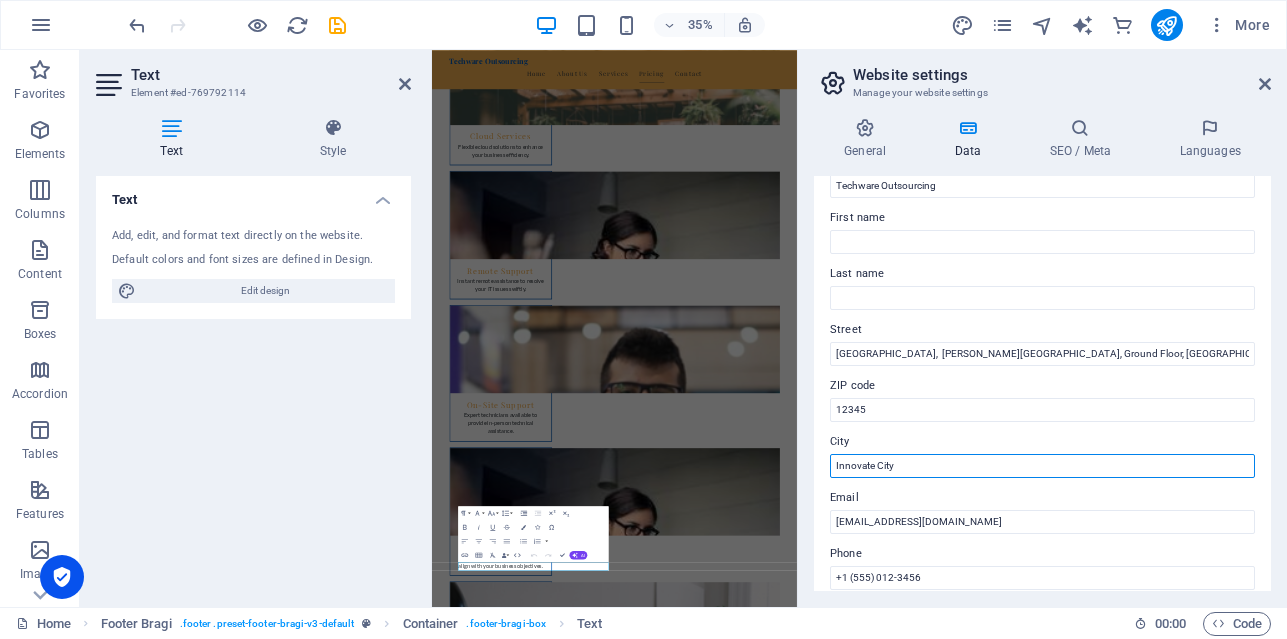 drag, startPoint x: 908, startPoint y: 470, endPoint x: 829, endPoint y: 469, distance: 79.00633 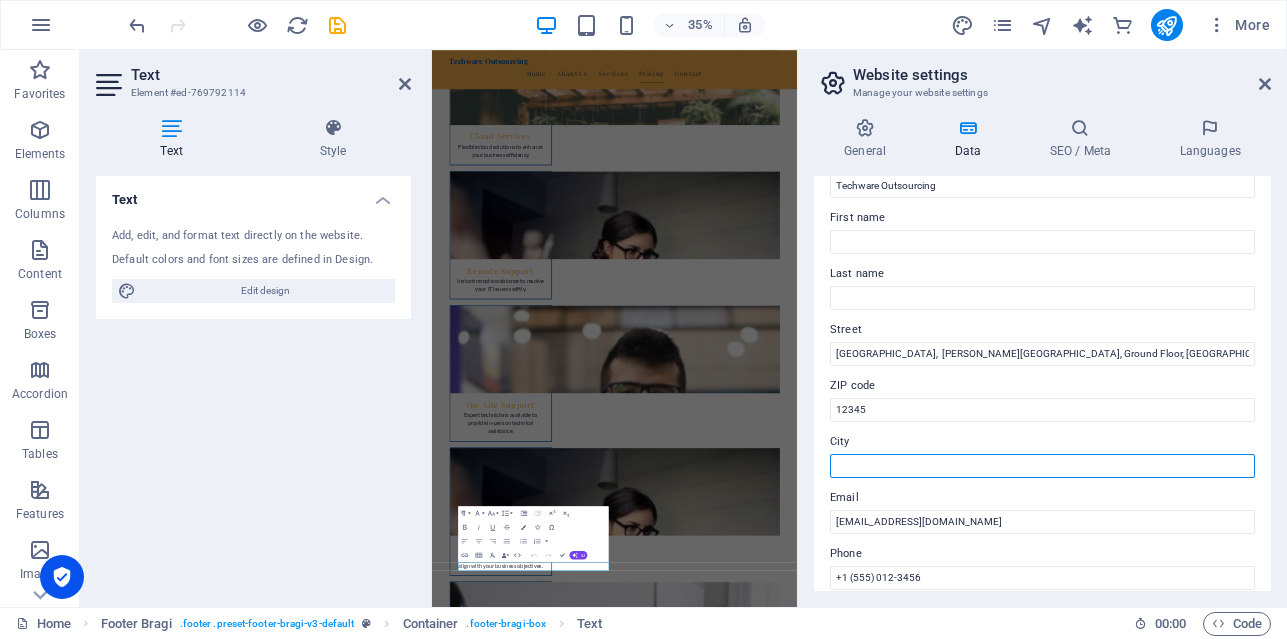 paste on "Midrand, 2090" 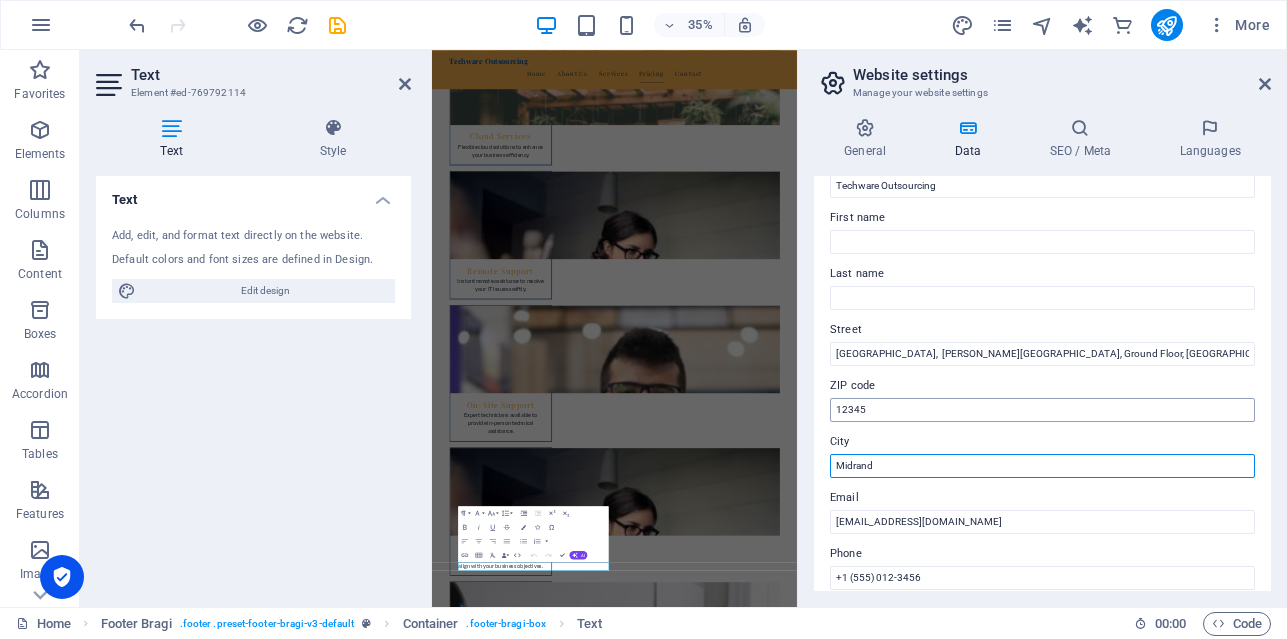 type on "Midrand" 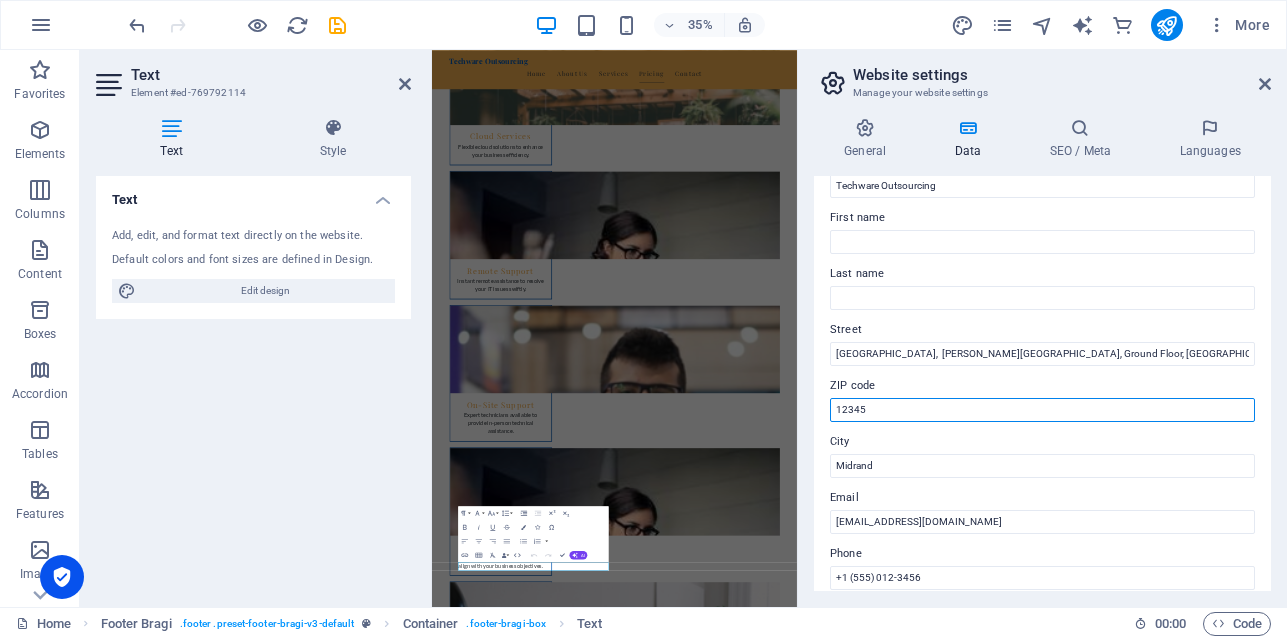 drag, startPoint x: 904, startPoint y: 411, endPoint x: 825, endPoint y: 408, distance: 79.05694 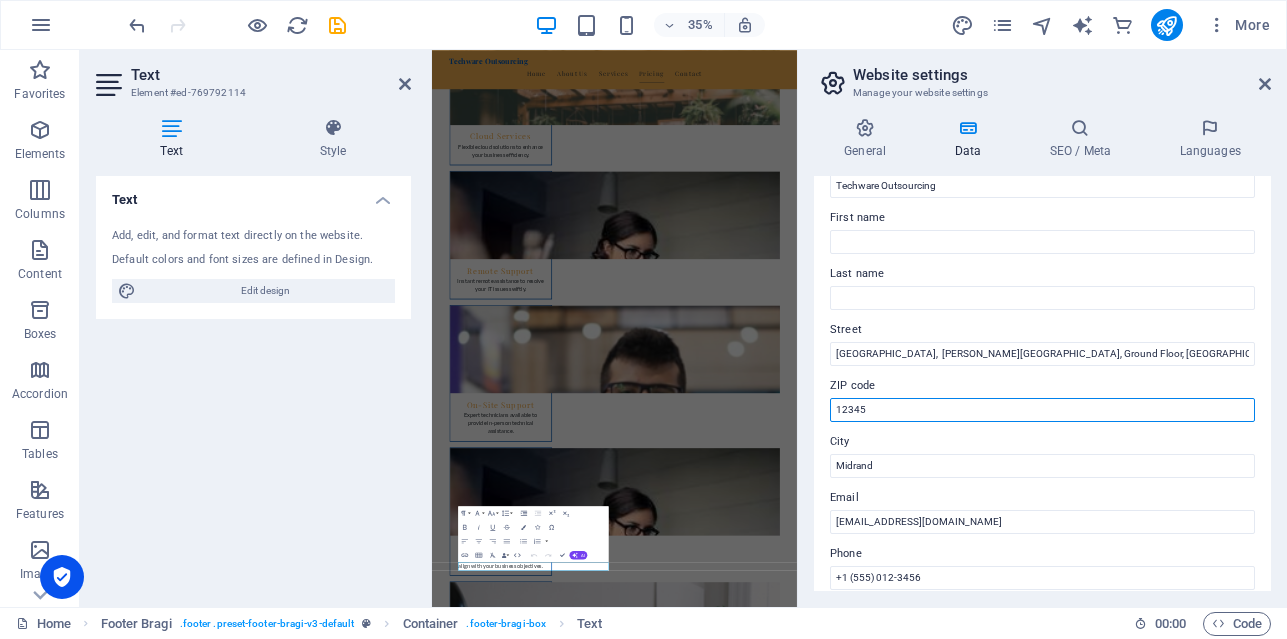 click on "Contact data for this website. This can be used everywhere on the website and will update automatically. Company Techware Outsourcing First name Last name Street Regus Waterfall City,  Maxwell Office Park, Ground Floor, Mac Mac Building, Magwa Cres, Waterfall City, ZIP code 12345 City Midrand Email info@techwareoutsourcing.com Phone +1 (555) 012-3456 Mobile Fax Custom field 1 Custom field 2 Custom field 3 Custom field 4 Custom field 5 Custom field 6" at bounding box center (1042, 383) 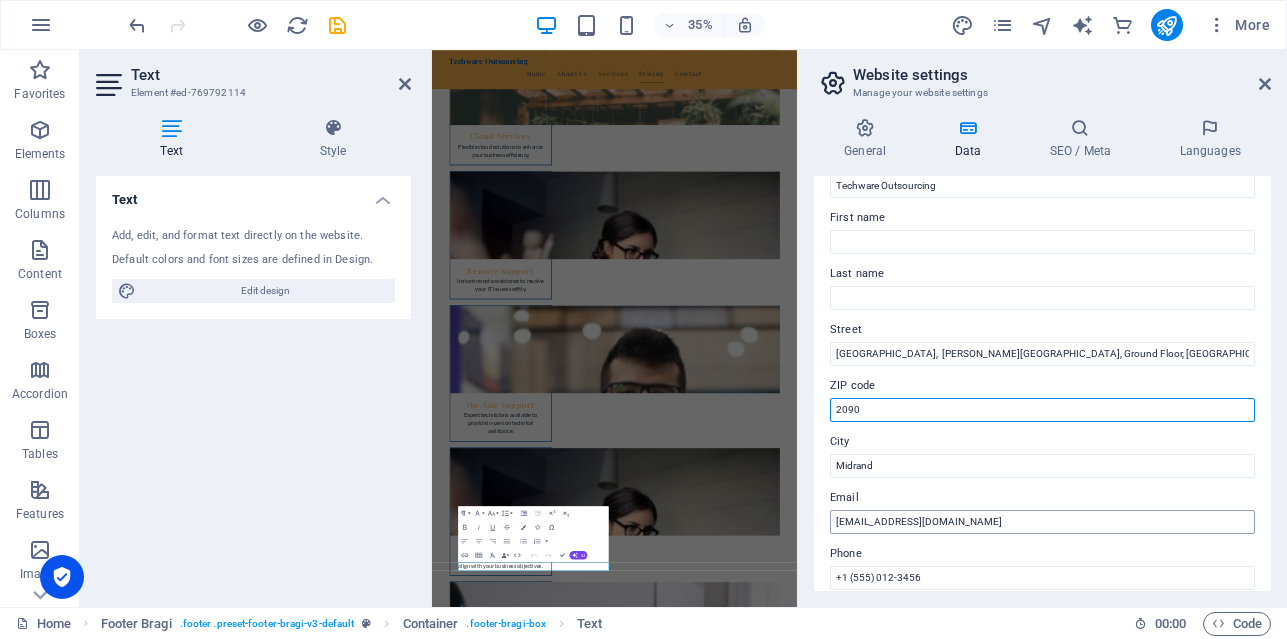type on "2090" 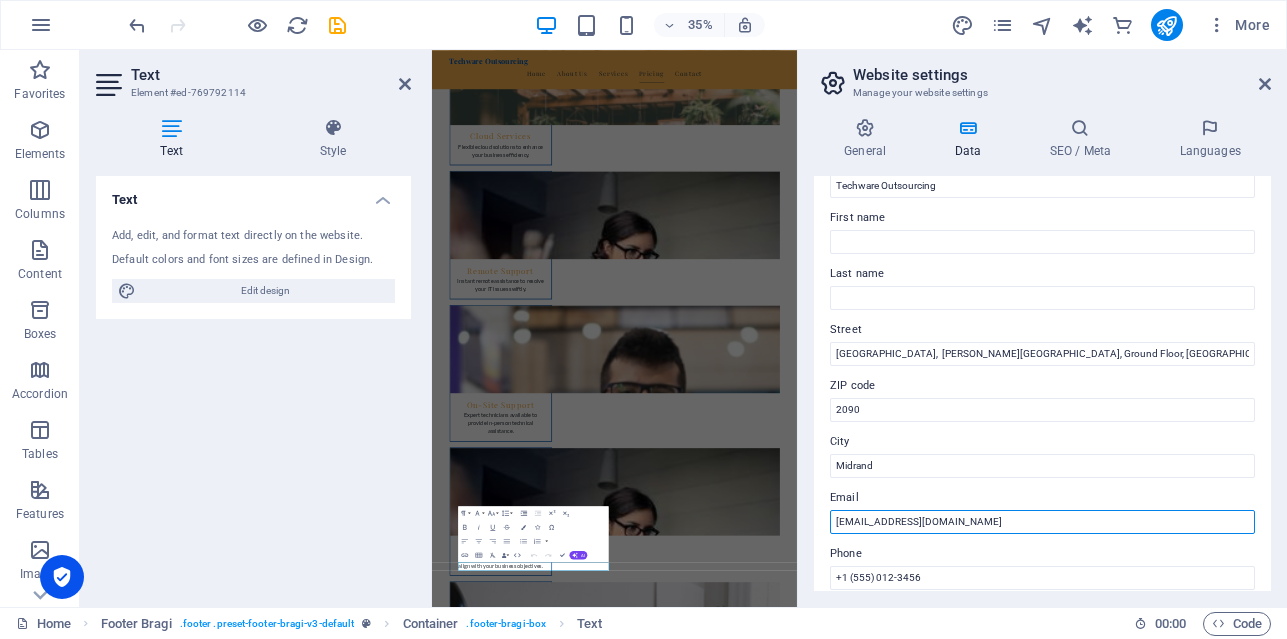 drag, startPoint x: 992, startPoint y: 526, endPoint x: 863, endPoint y: 520, distance: 129.13947 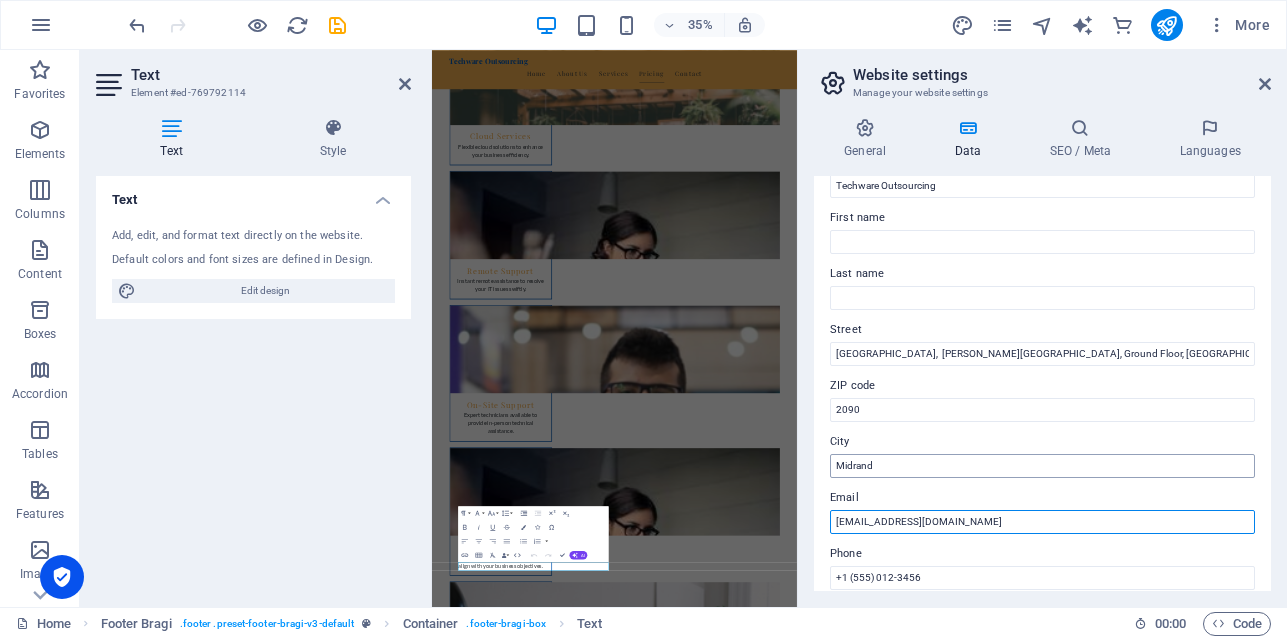 type on "[EMAIL_ADDRESS][DOMAIN_NAME]" 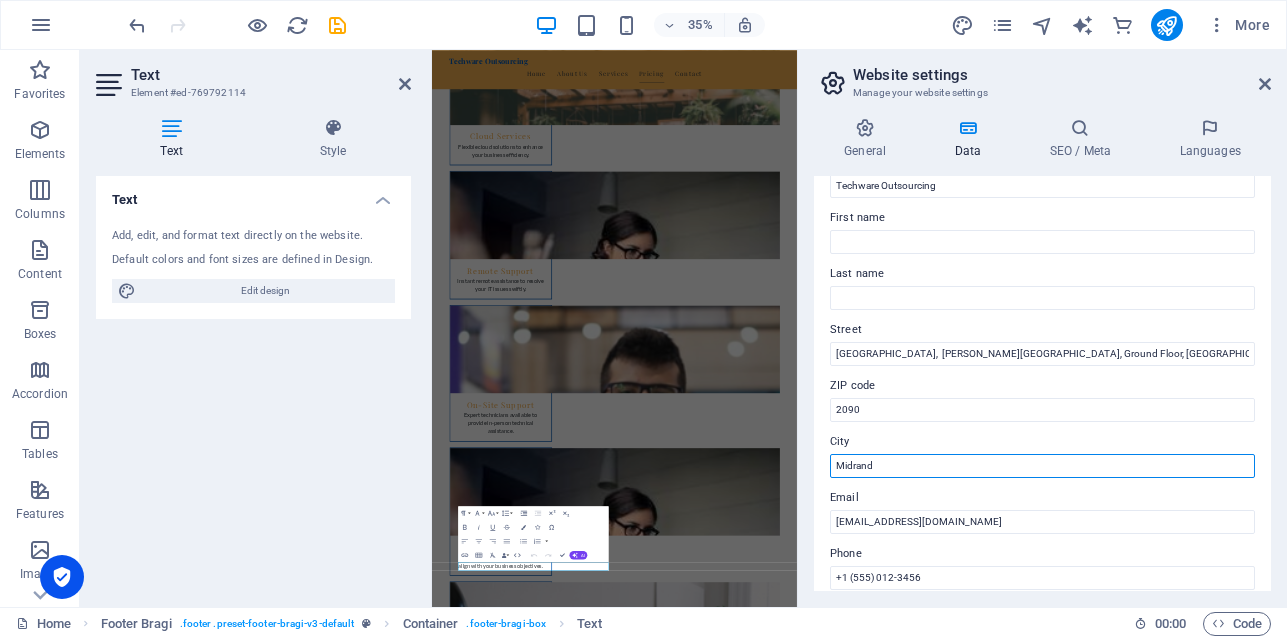 click on "Midrand" at bounding box center [1042, 466] 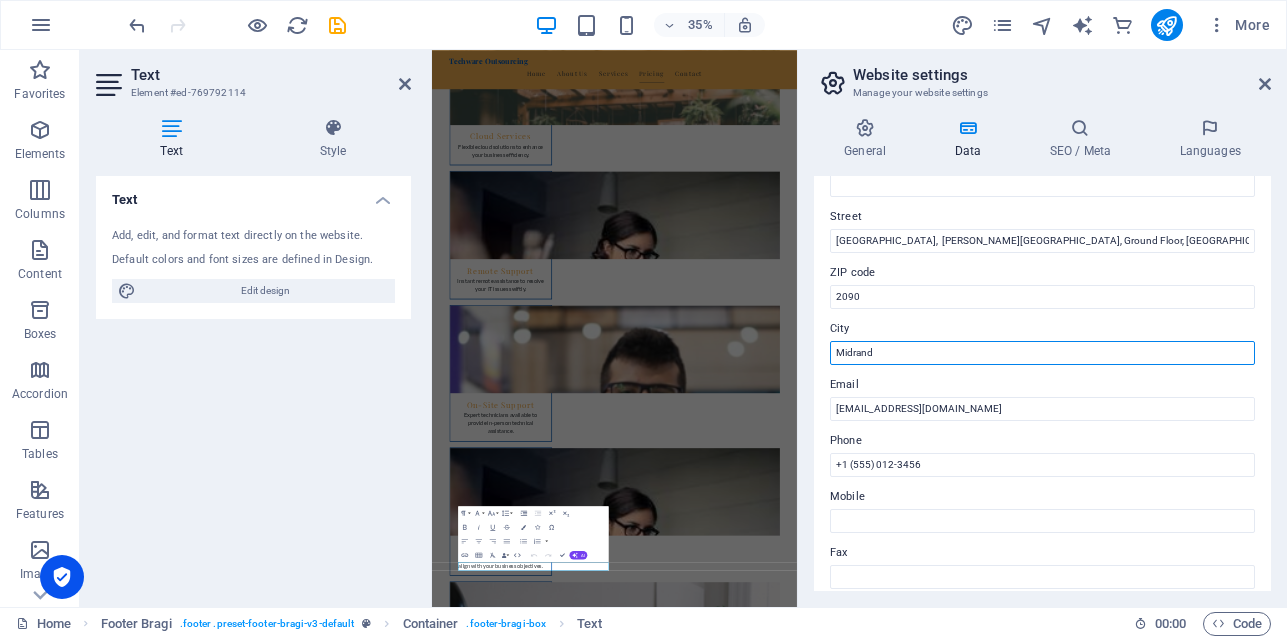 scroll, scrollTop: 247, scrollLeft: 0, axis: vertical 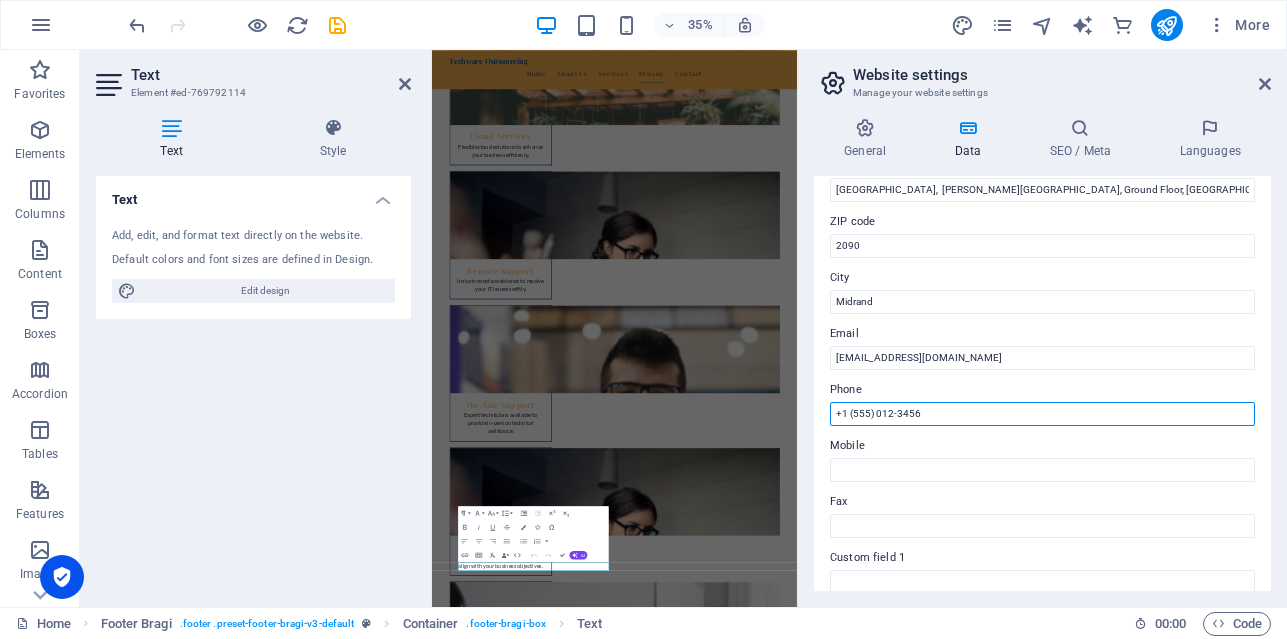 drag, startPoint x: 956, startPoint y: 411, endPoint x: 814, endPoint y: 410, distance: 142.00352 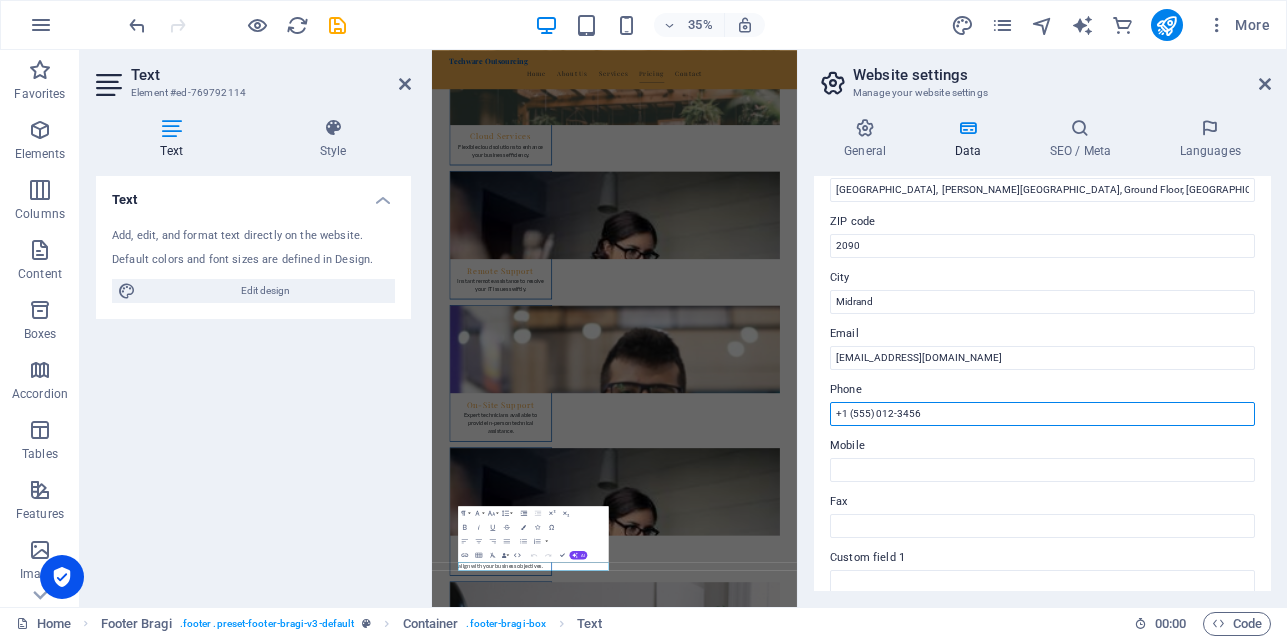 click on "Contact data for this website. This can be used everywhere on the website and will update automatically. Company Techware Outsourcing First name Last name Street Regus Waterfall City,  Maxwell Office Park, Ground Floor, Mac Mac Building, Magwa Cres, Waterfall City, ZIP code 2090 City Midrand Email info@techware.tech Phone +1 (555) 012-3456 Mobile Fax Custom field 1 Custom field 2 Custom field 3 Custom field 4 Custom field 5 Custom field 6" at bounding box center [1042, 383] 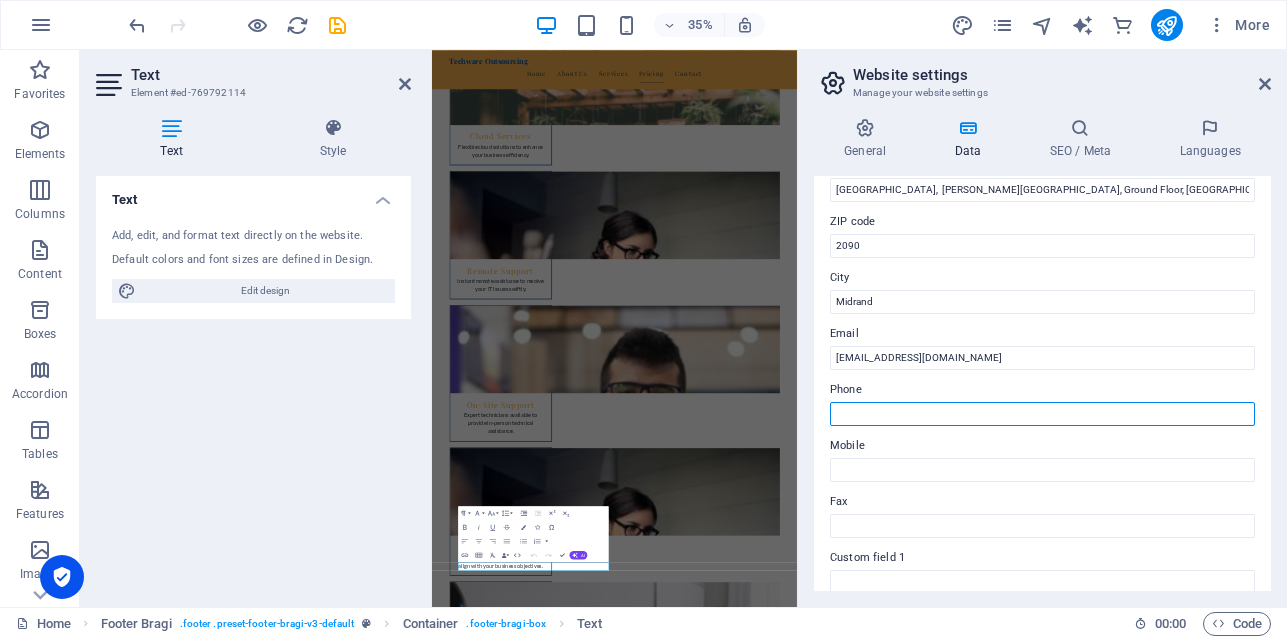 paste on "Midrand, 2090" 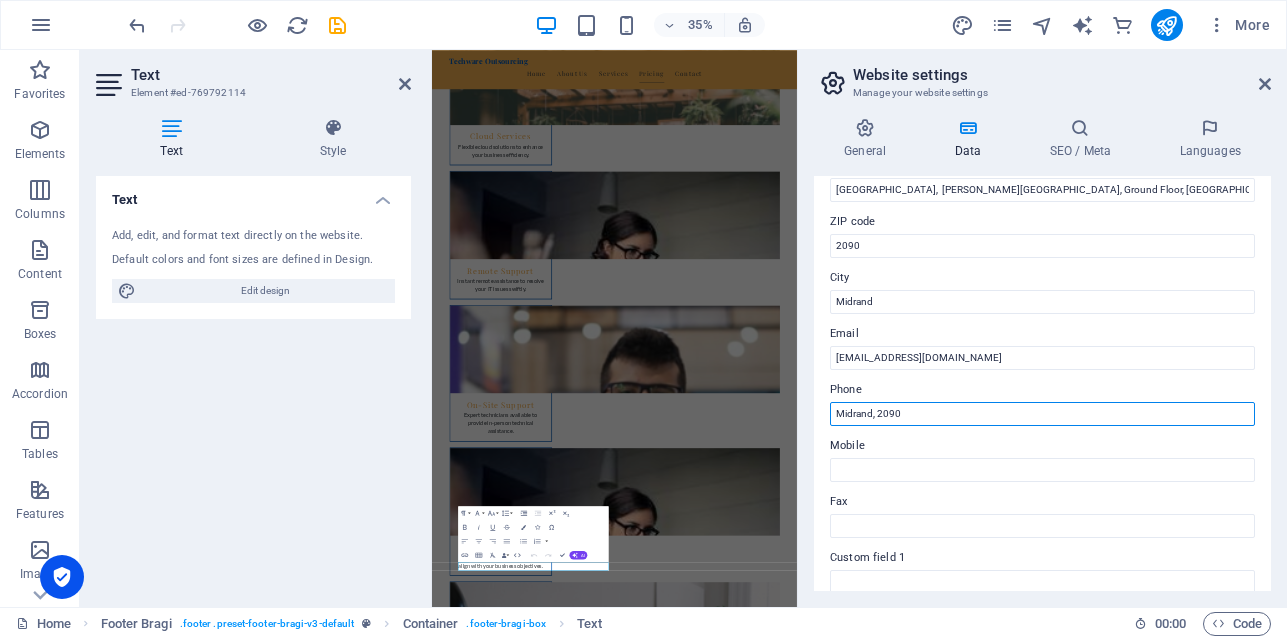 type on "Midrand, 2090" 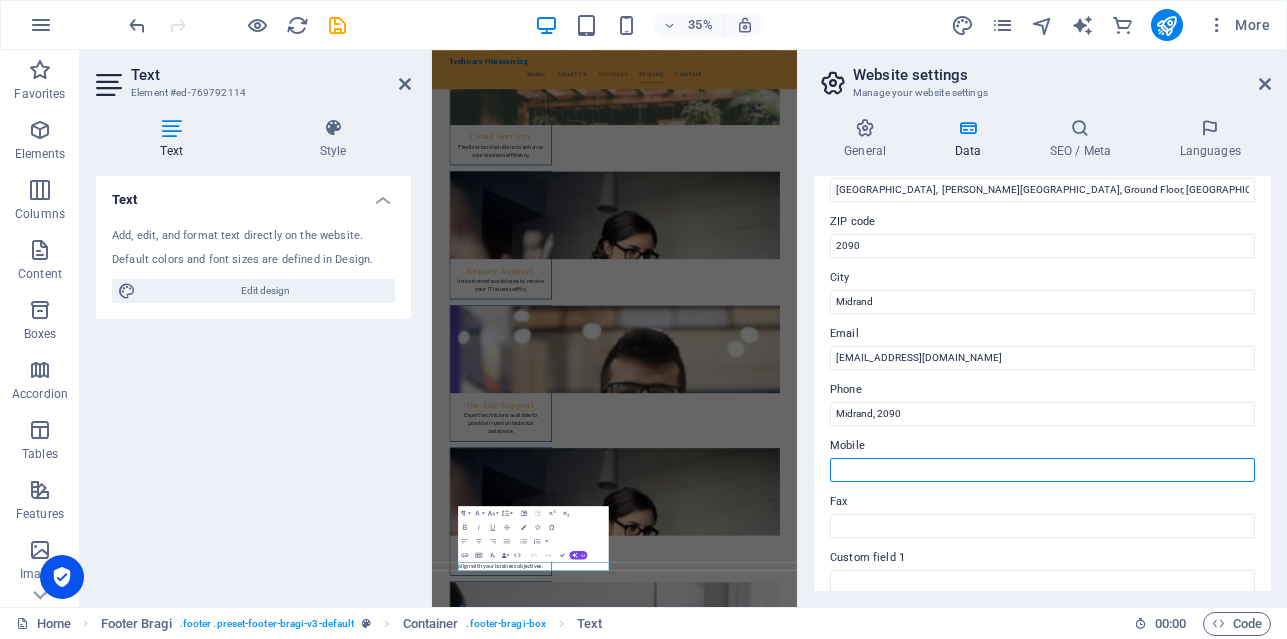 click on "Mobile" at bounding box center [1042, 470] 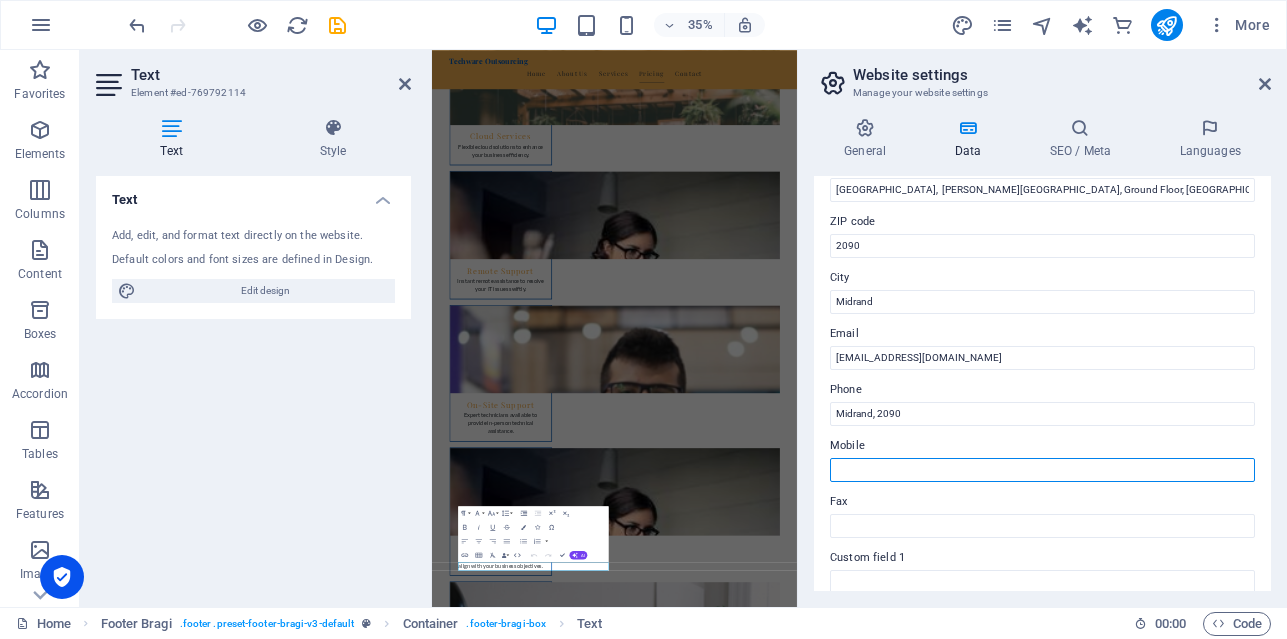 paste on "0872654149" 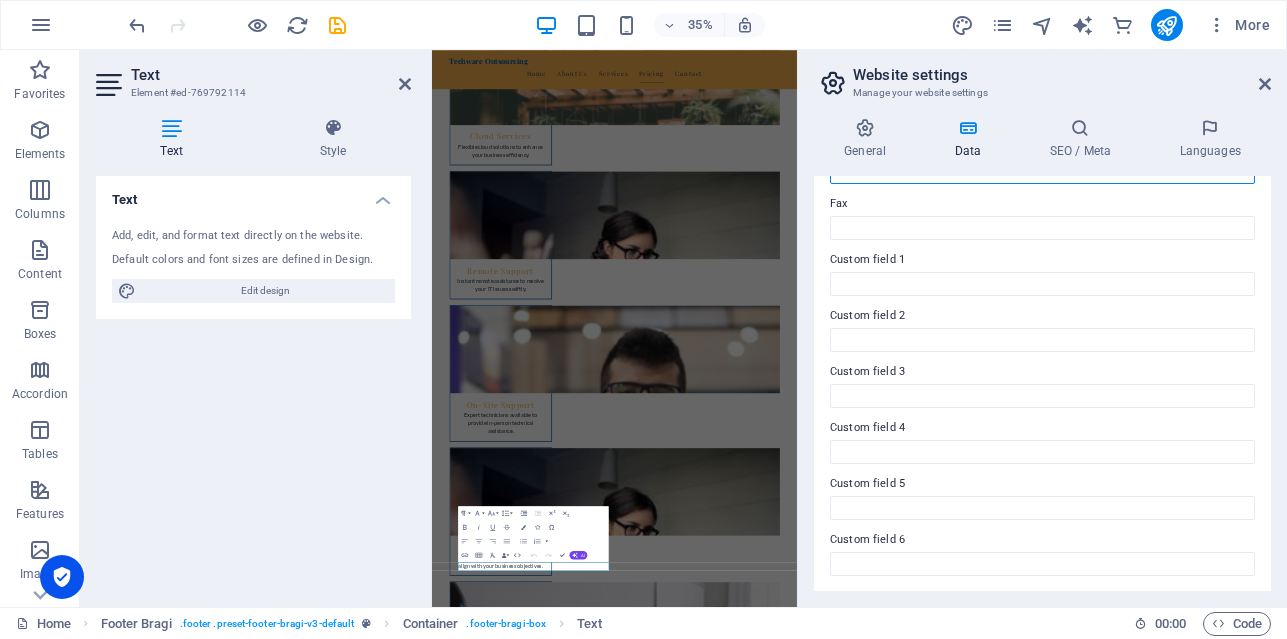 scroll, scrollTop: 0, scrollLeft: 0, axis: both 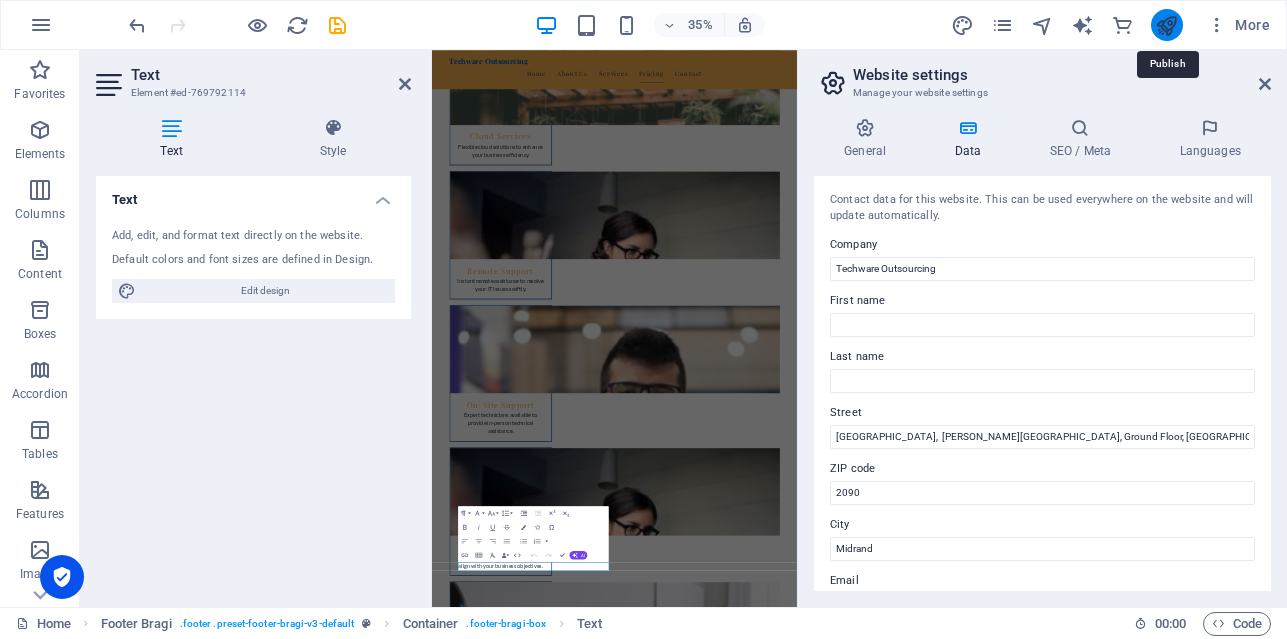 type on "0872654149" 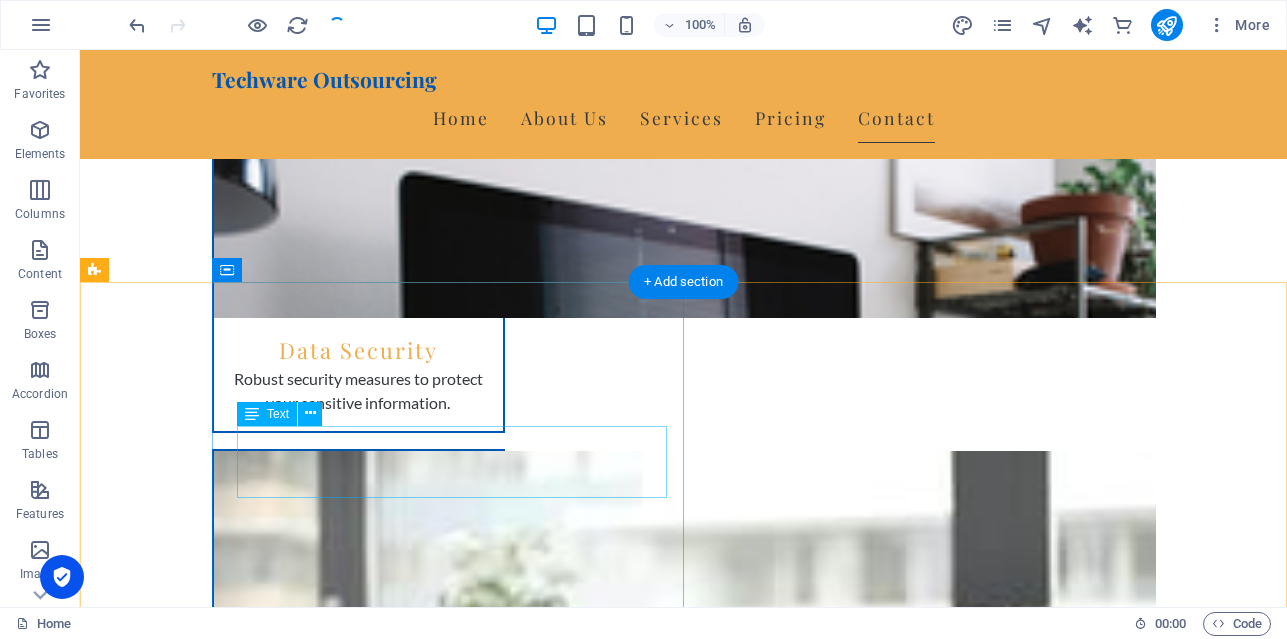 scroll, scrollTop: 2997, scrollLeft: 0, axis: vertical 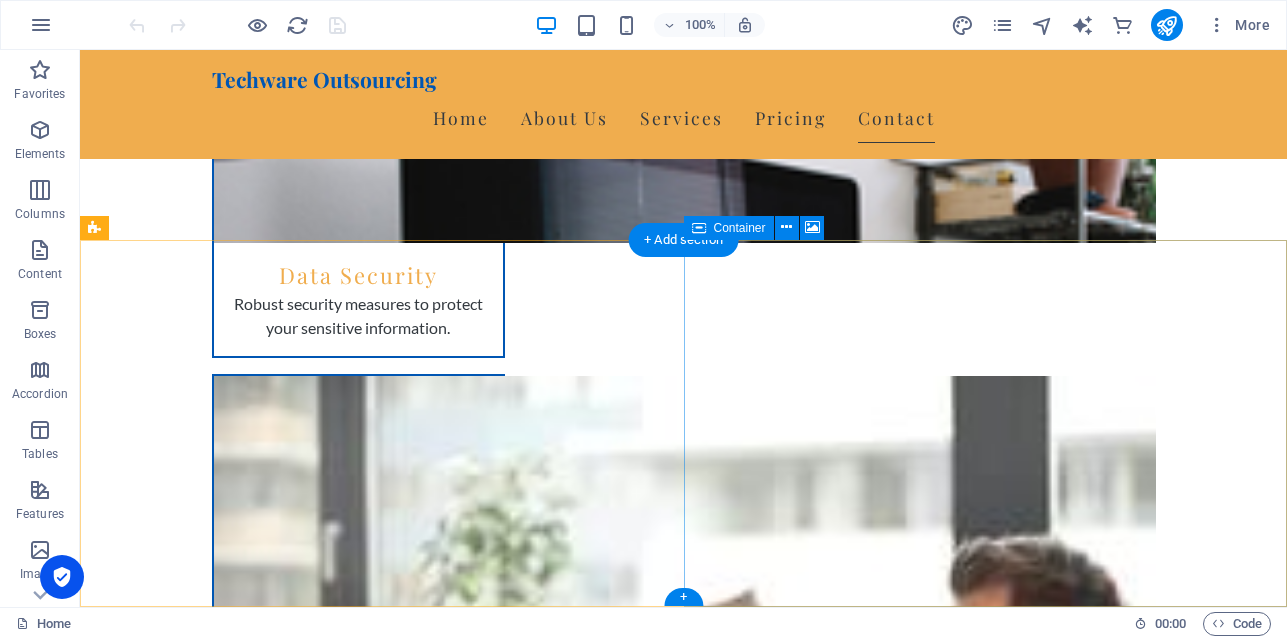 click on "Add elements" at bounding box center [624, 3220] 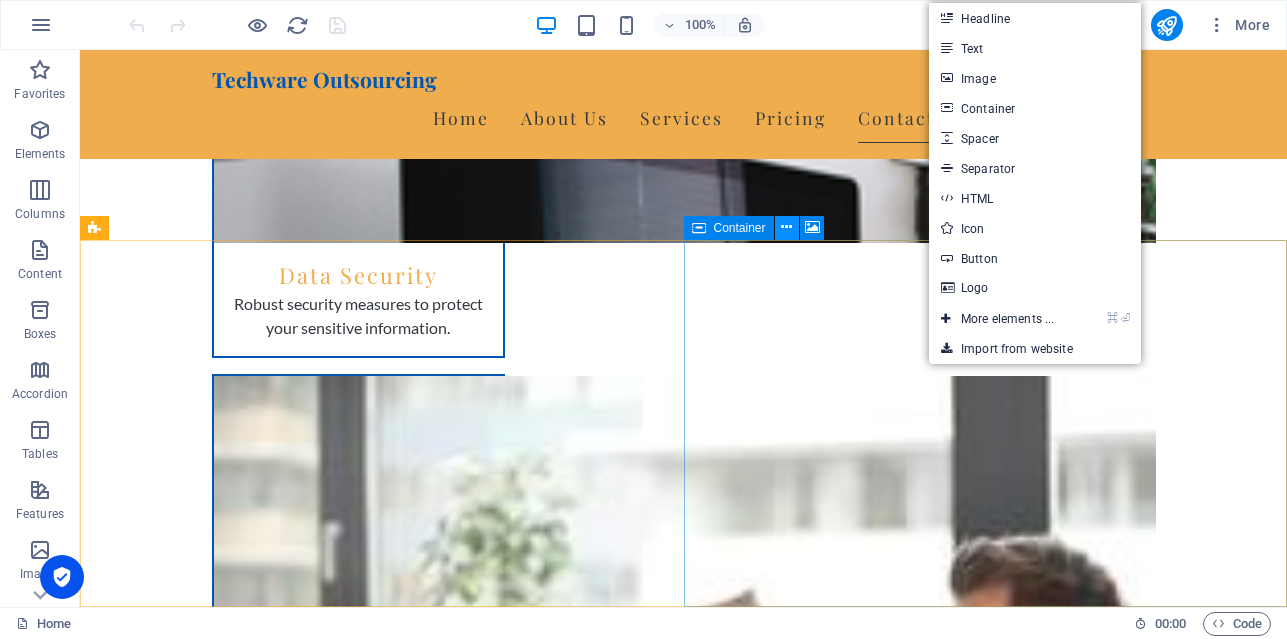 click at bounding box center (786, 227) 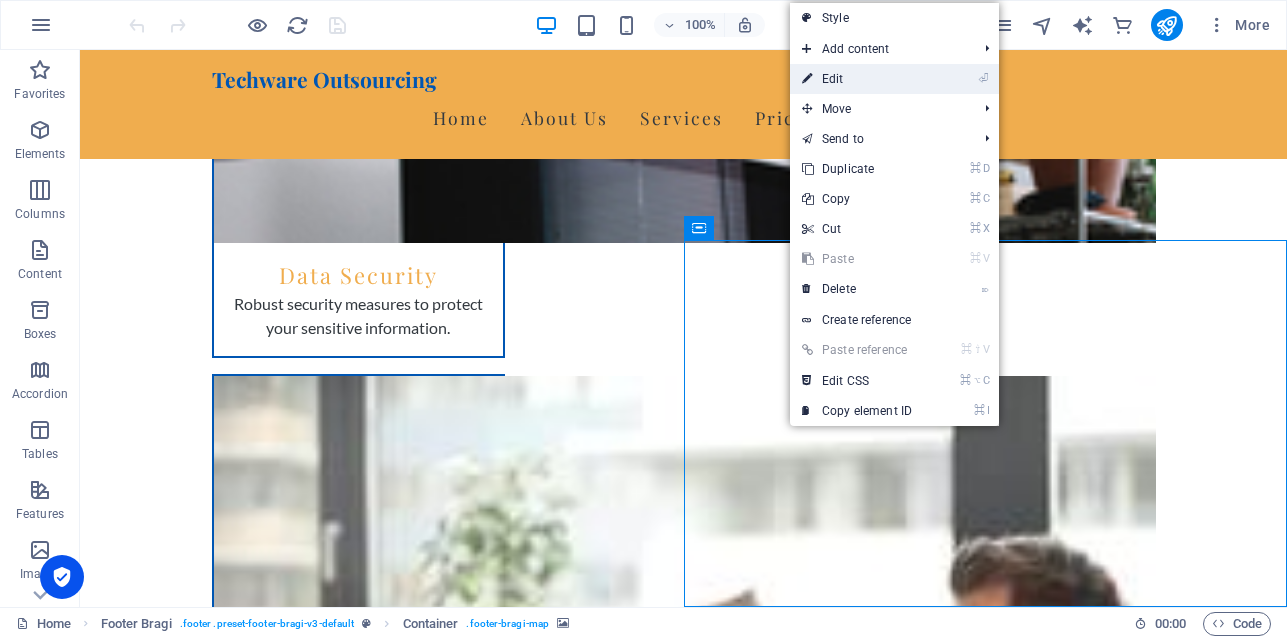 click on "⏎  Edit" at bounding box center (857, 79) 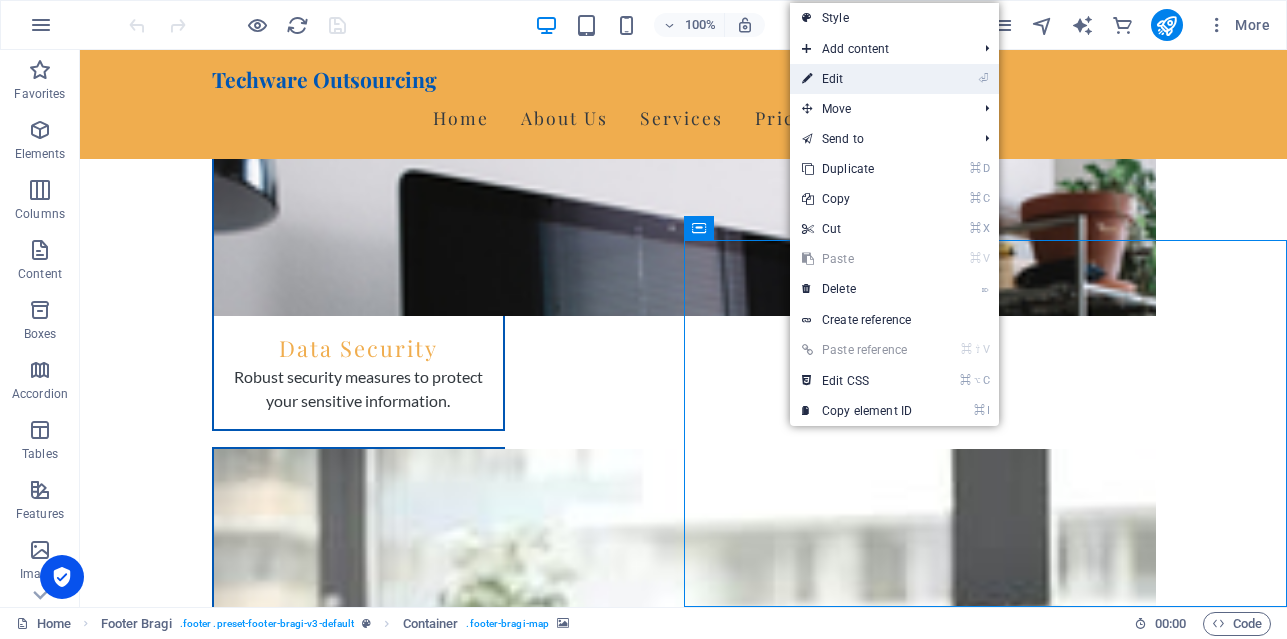 select on "px" 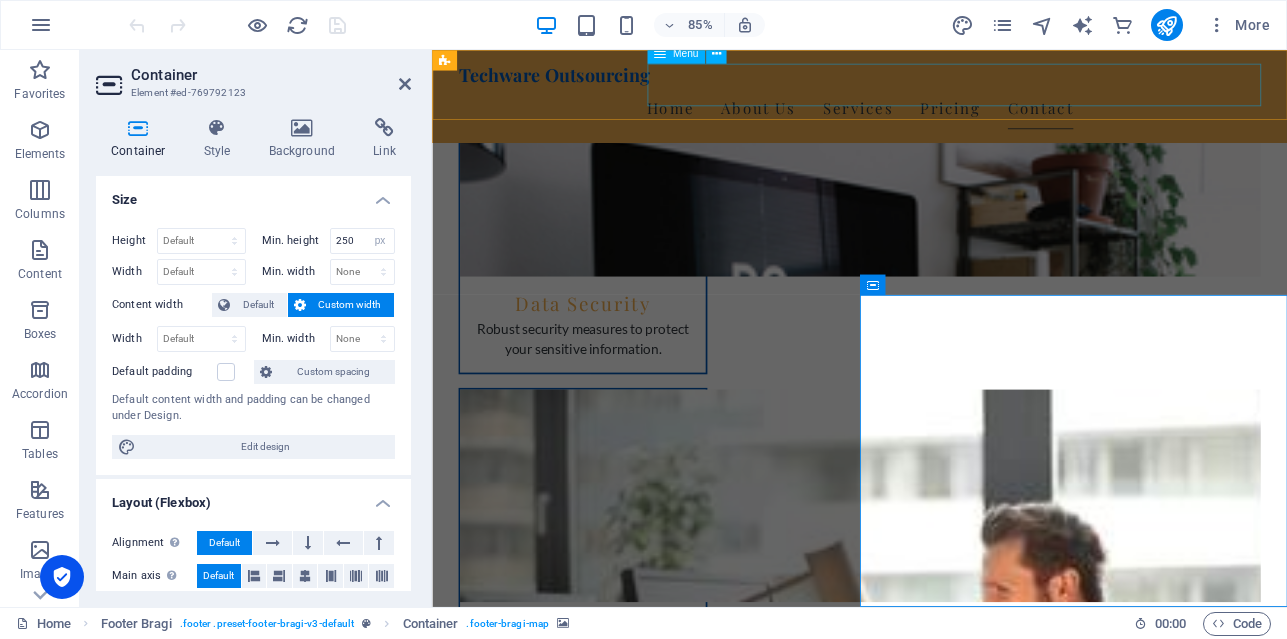 scroll, scrollTop: 2858, scrollLeft: 0, axis: vertical 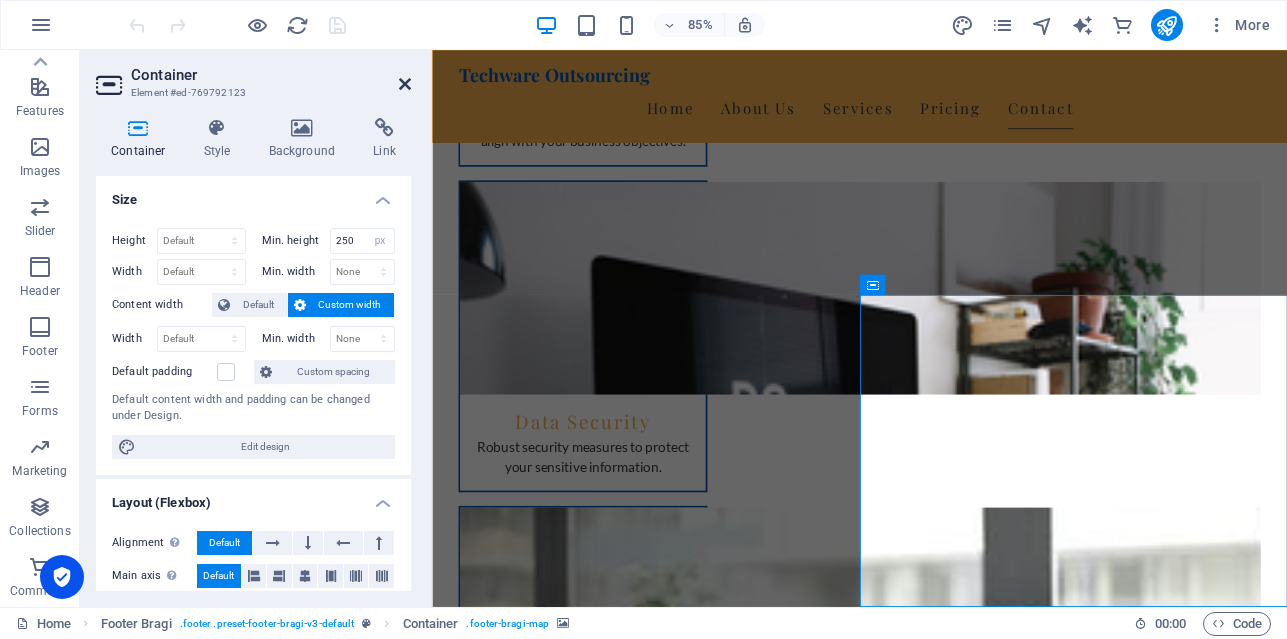 click at bounding box center (405, 84) 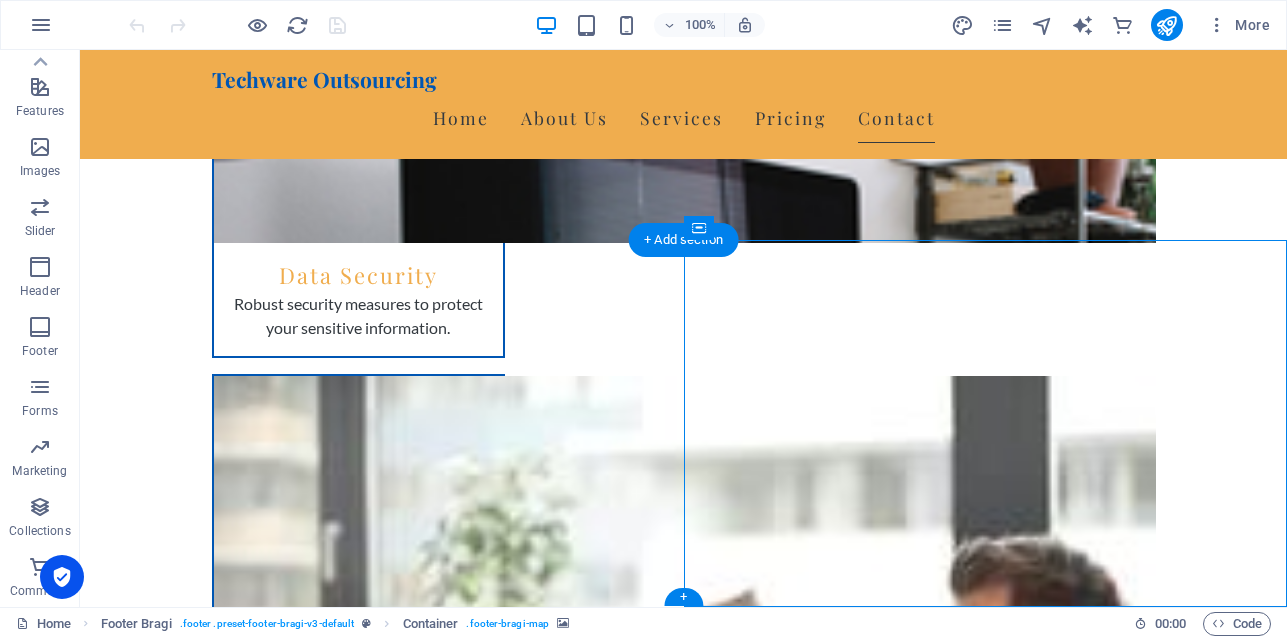 click at bounding box center (683, 2935) 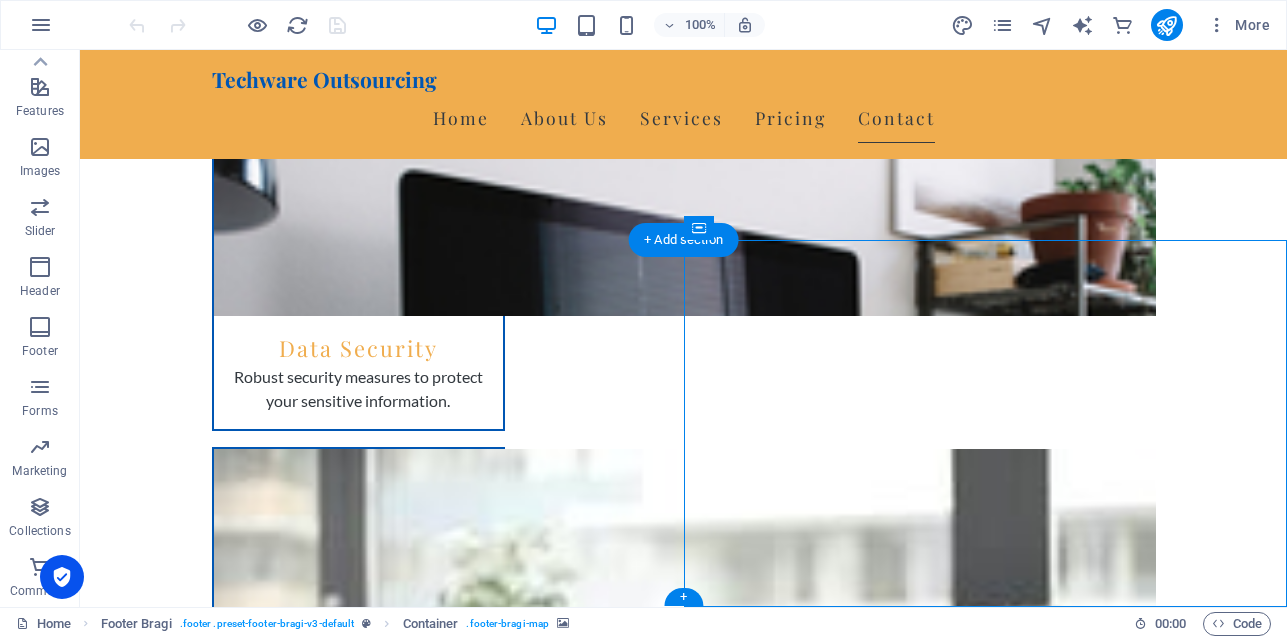 scroll, scrollTop: 2858, scrollLeft: 0, axis: vertical 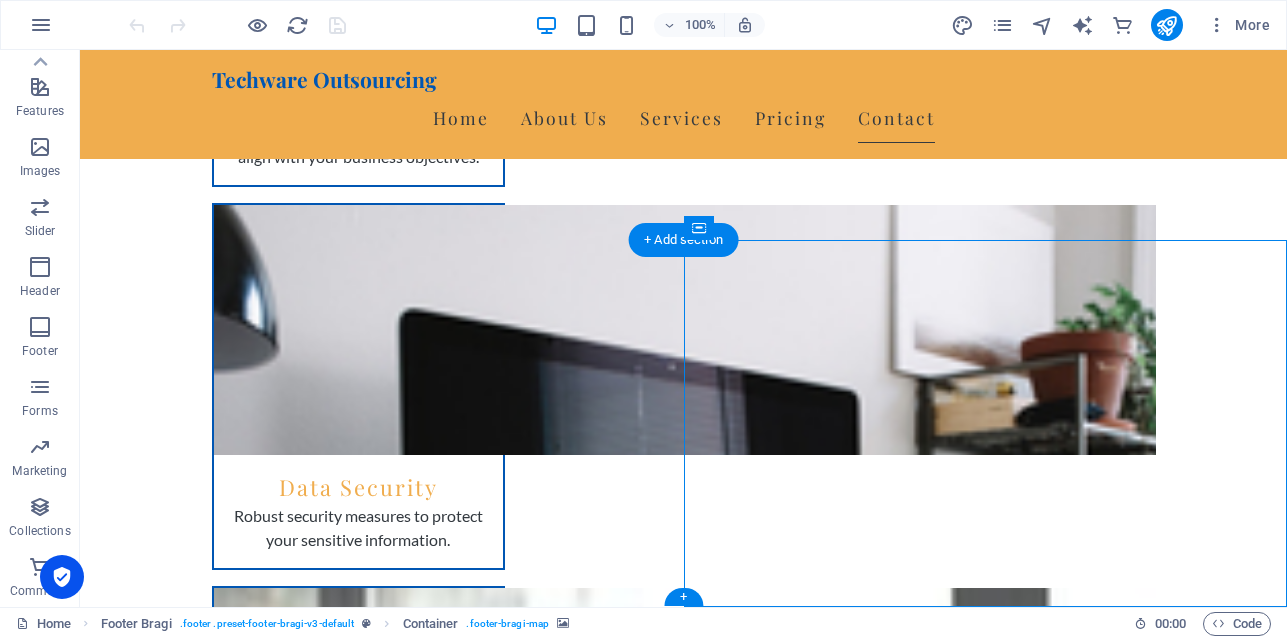 select on "px" 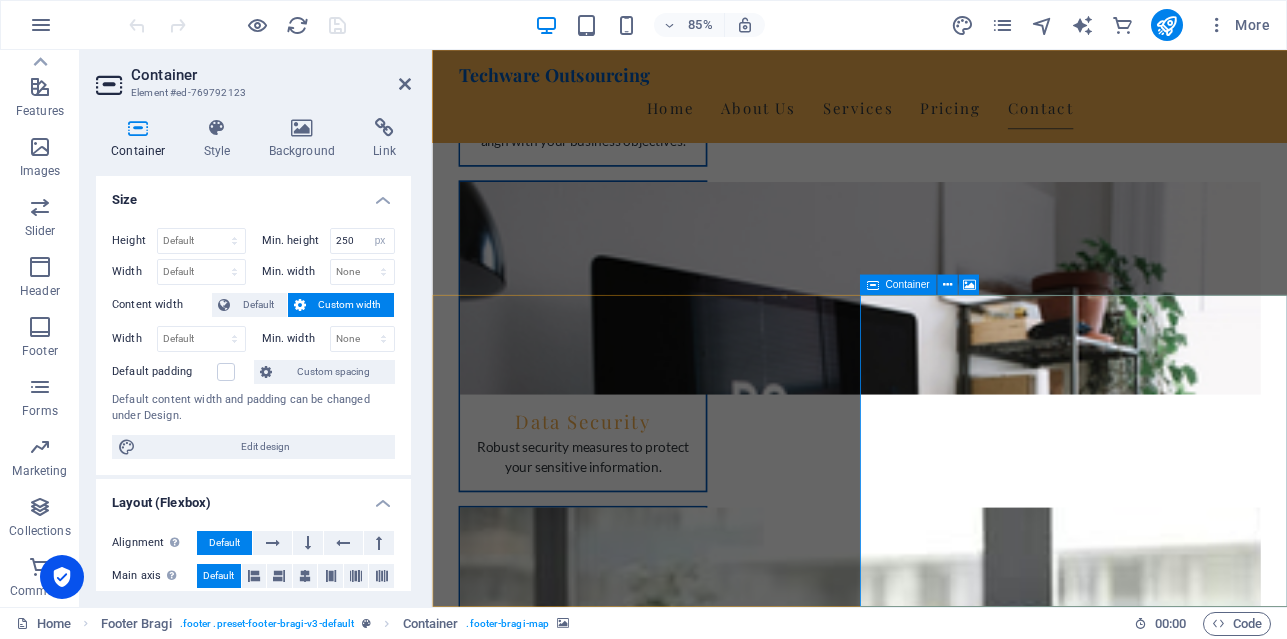 click on "Container" at bounding box center [907, 285] 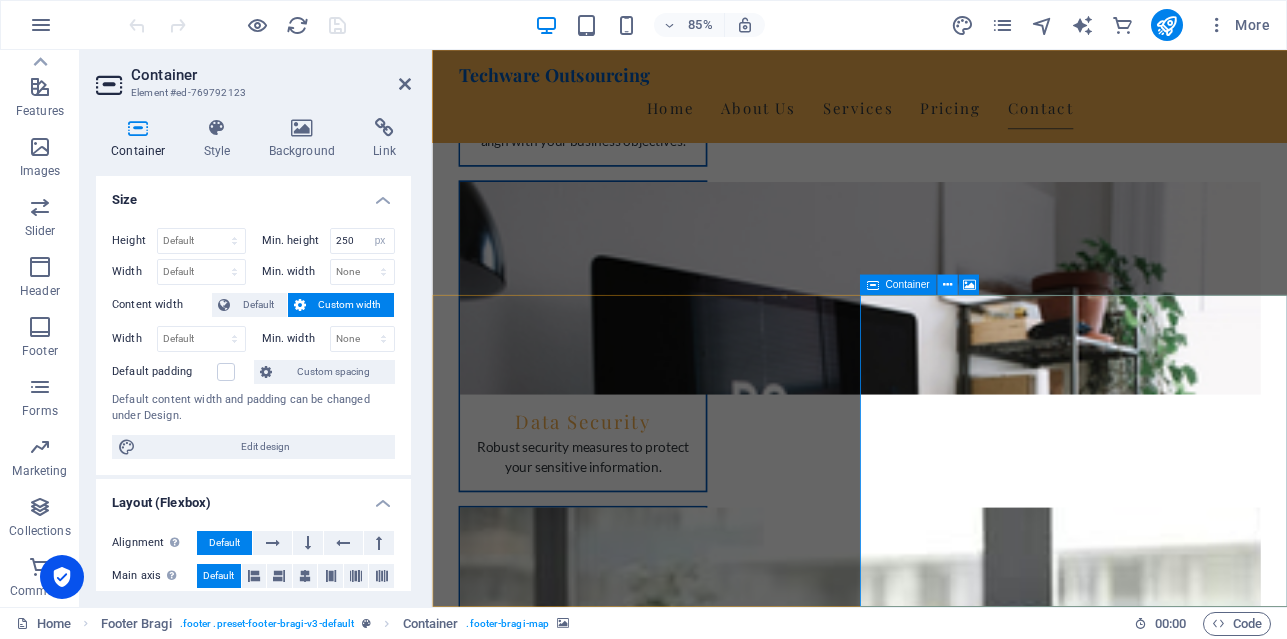 click at bounding box center [946, 285] 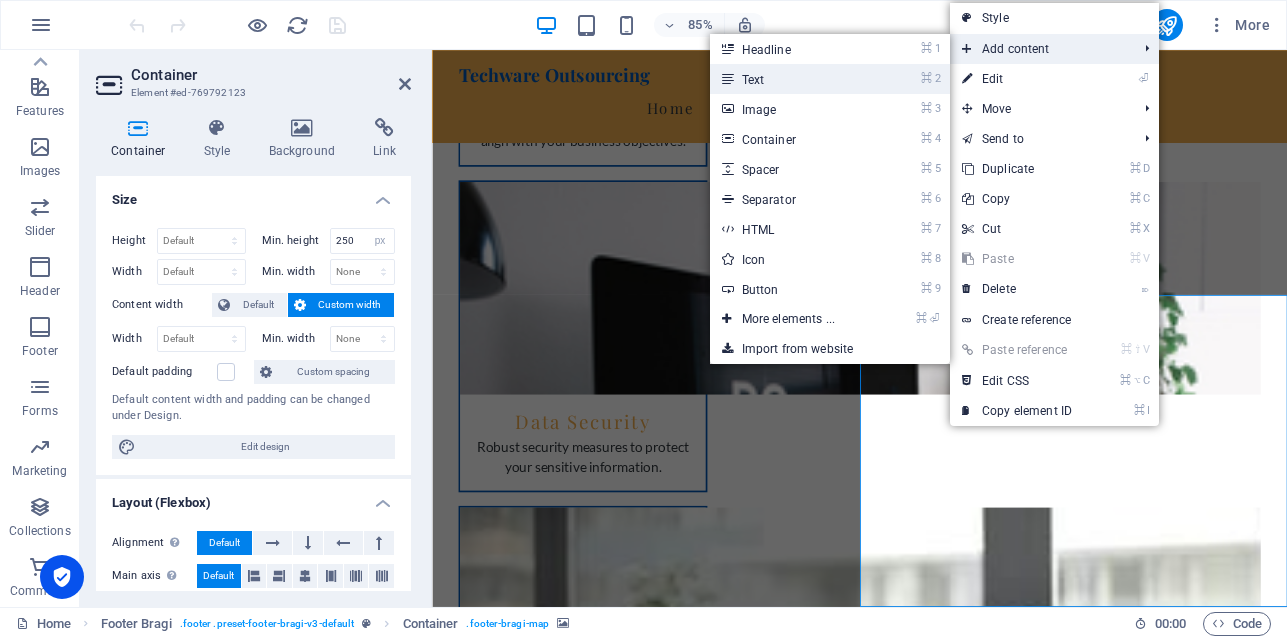 click on "⌘ 2  Text" at bounding box center (792, 79) 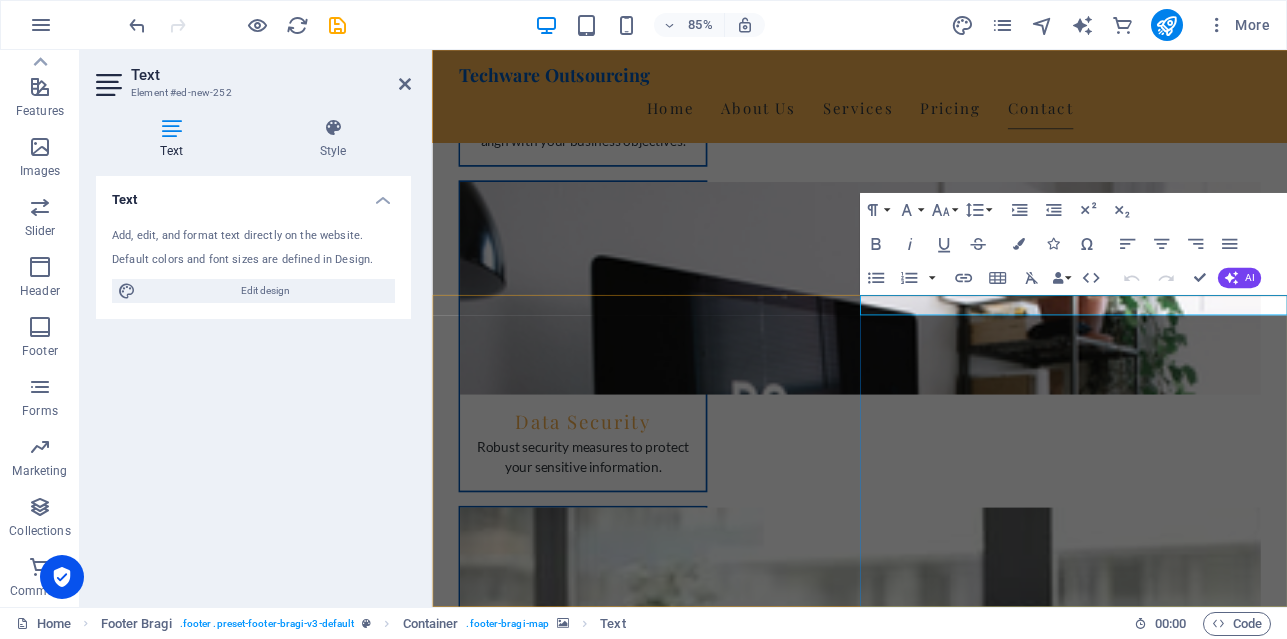 click on "New text element" at bounding box center (935, 3303) 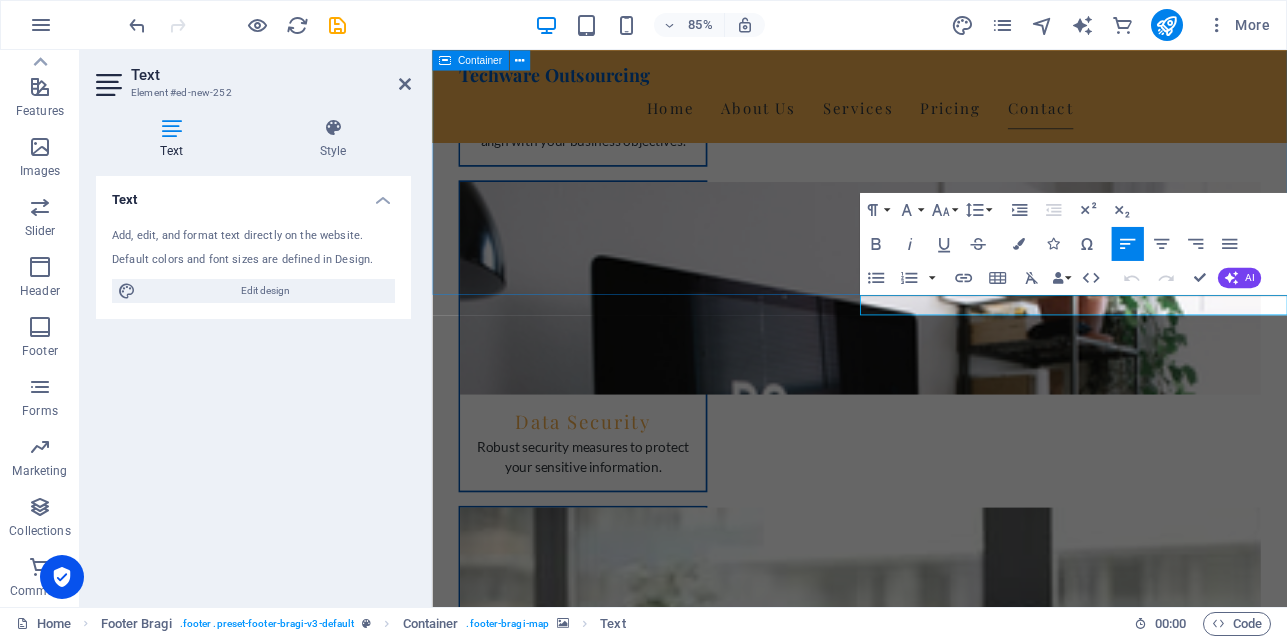 click on "Get in Touch with Us   I have read and understand the privacy policy. Unreadable? Regenerate Submit Inquiry" at bounding box center (935, 2170) 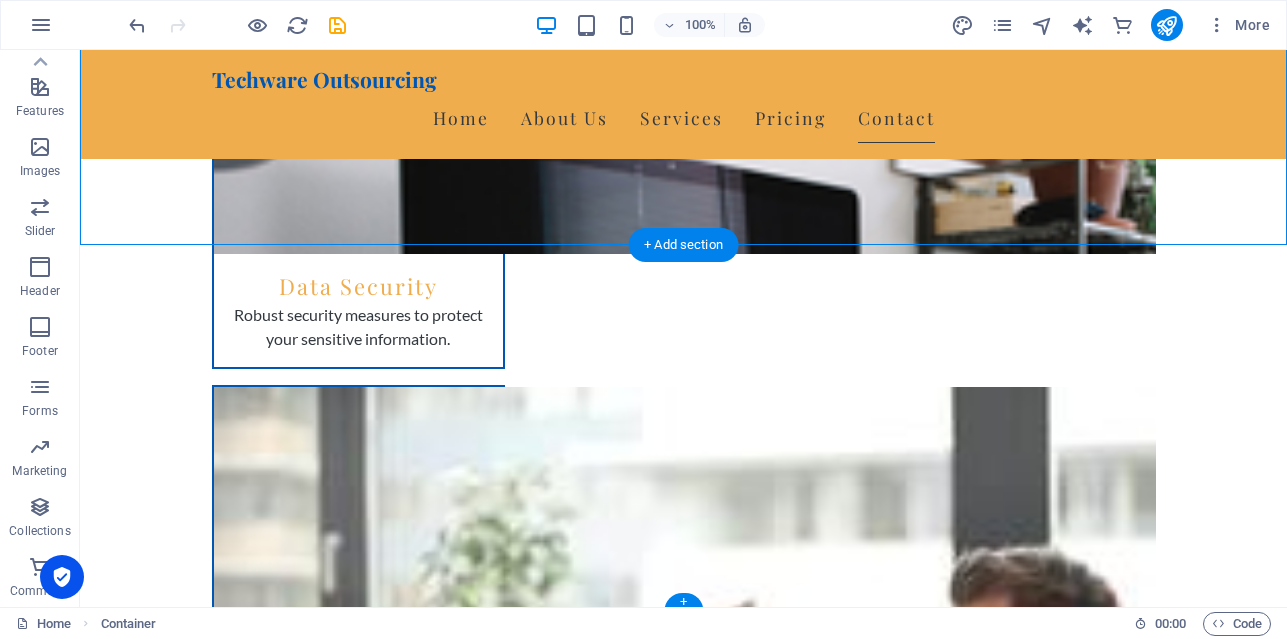 scroll, scrollTop: 2997, scrollLeft: 0, axis: vertical 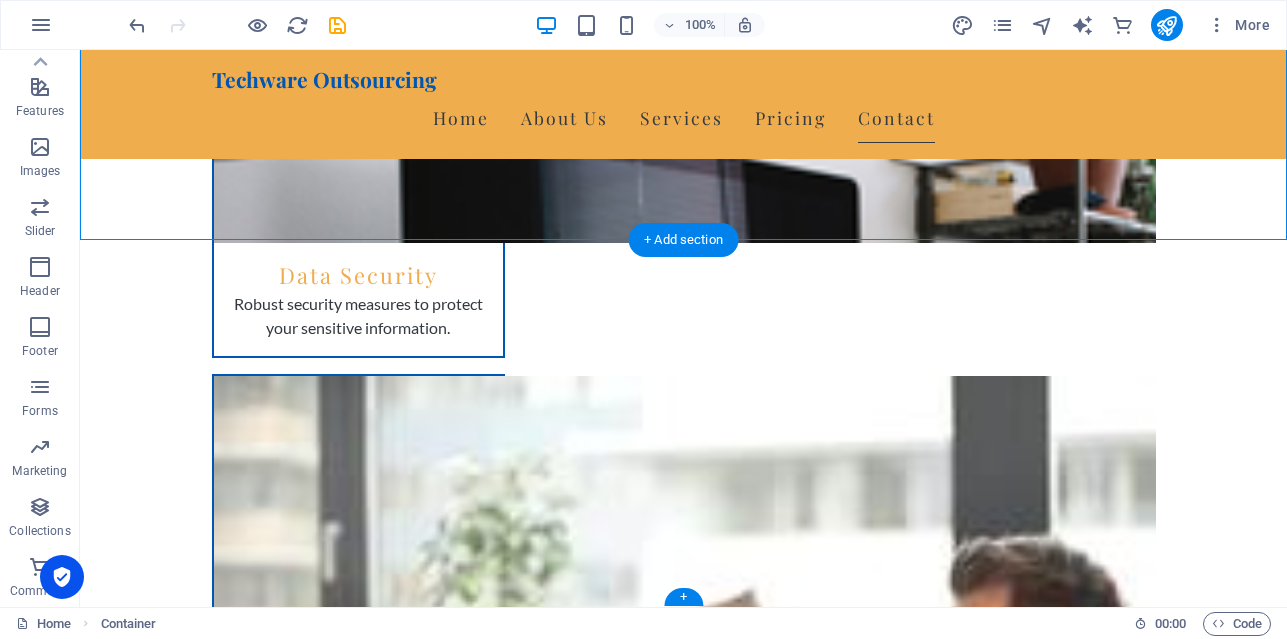 click at bounding box center (683, 2935) 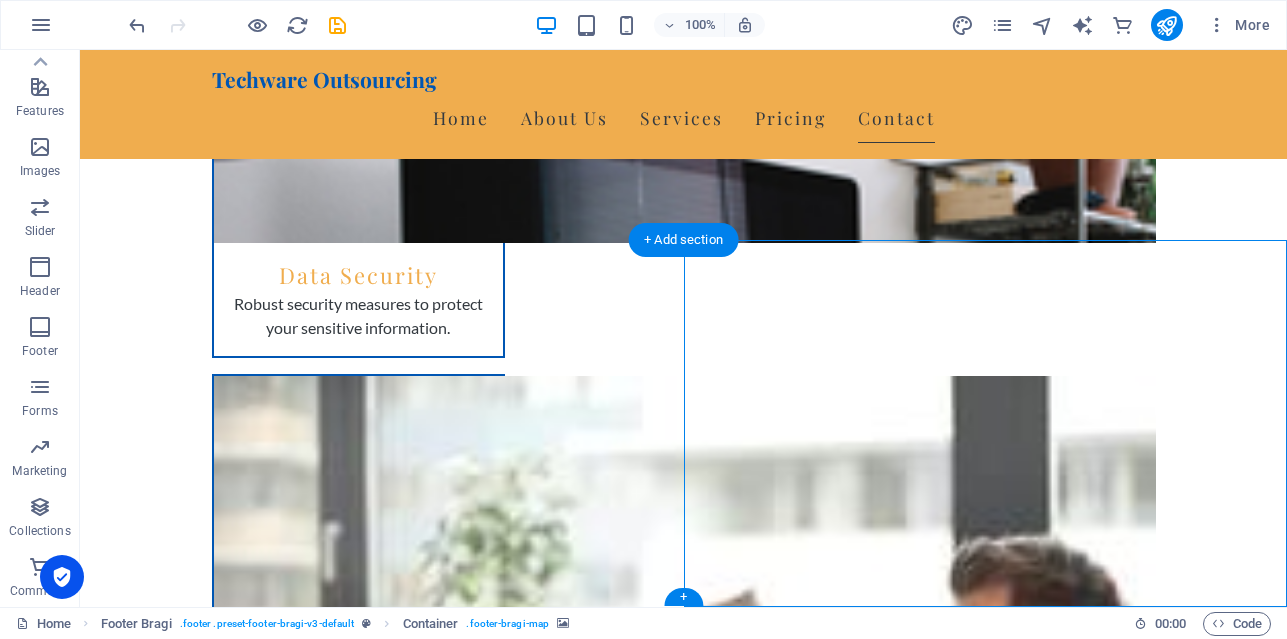 click at bounding box center [683, 2935] 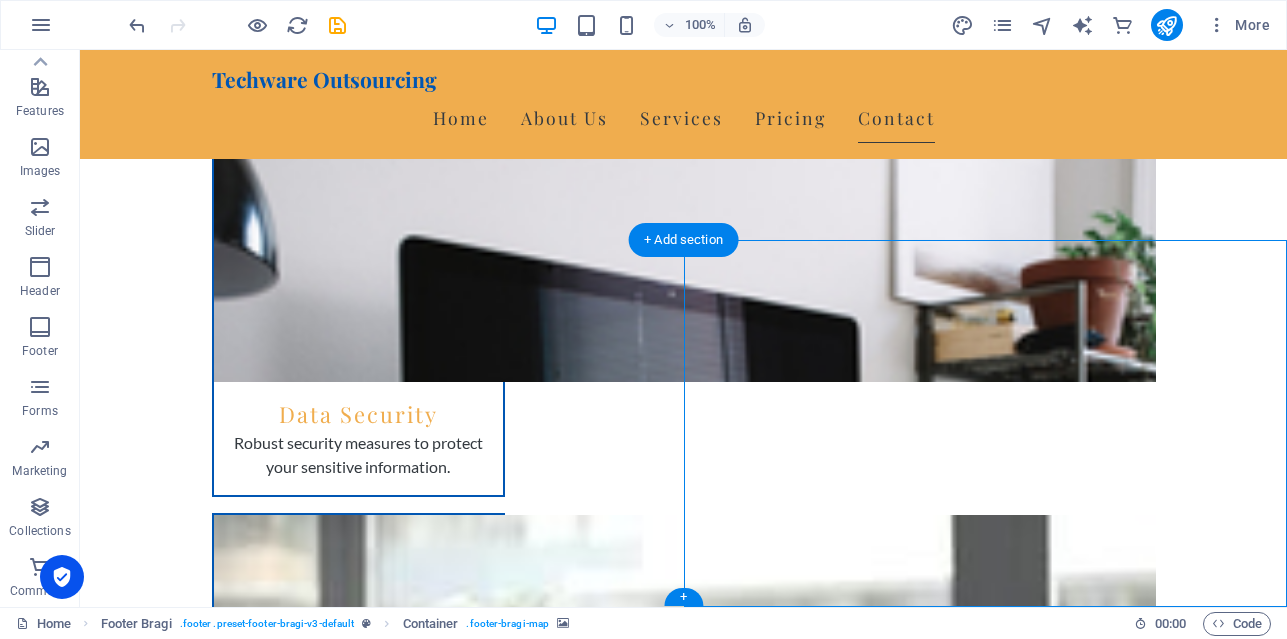 select on "px" 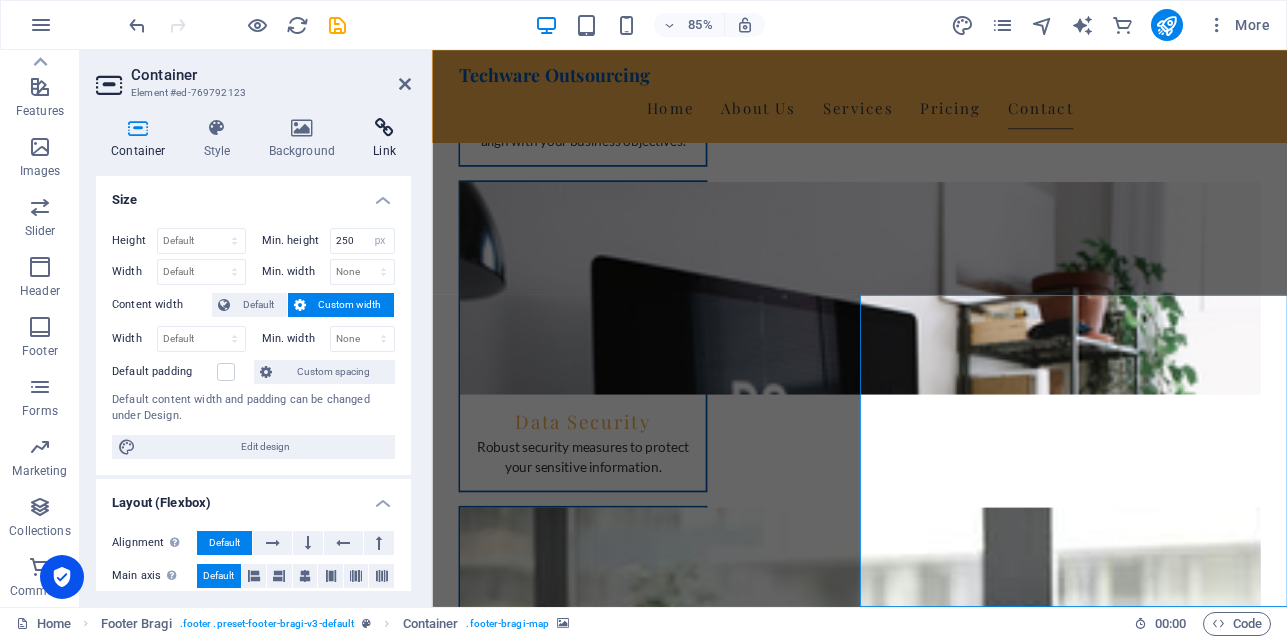 click at bounding box center (384, 128) 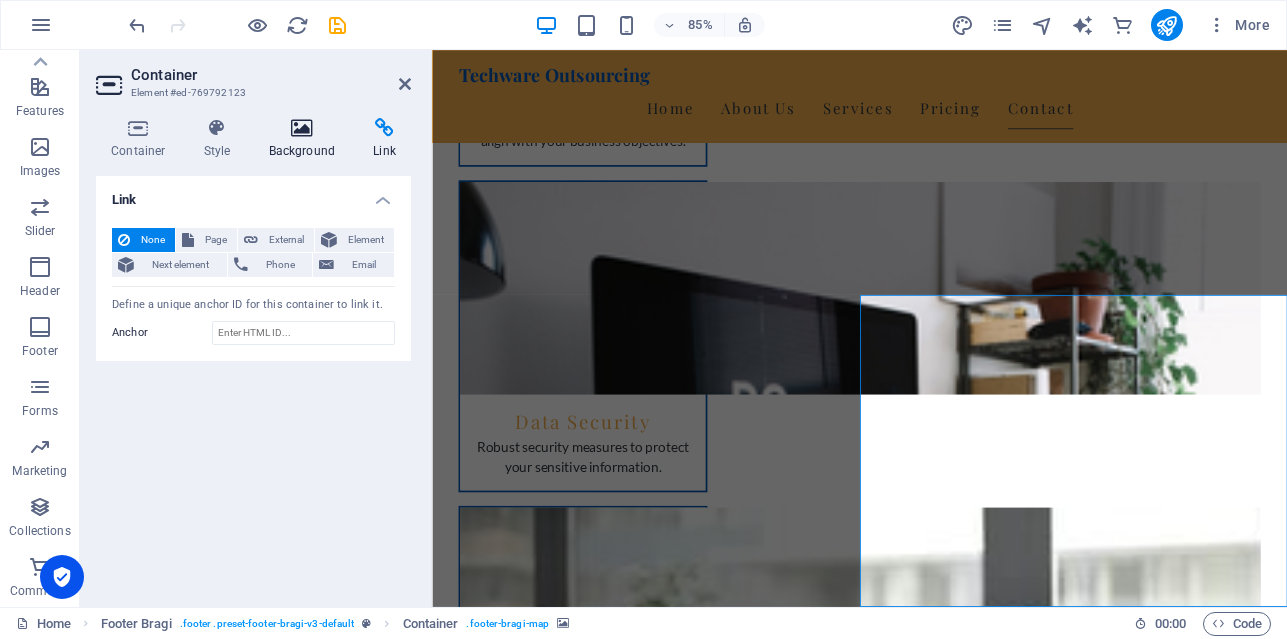 click on "Background" at bounding box center (306, 139) 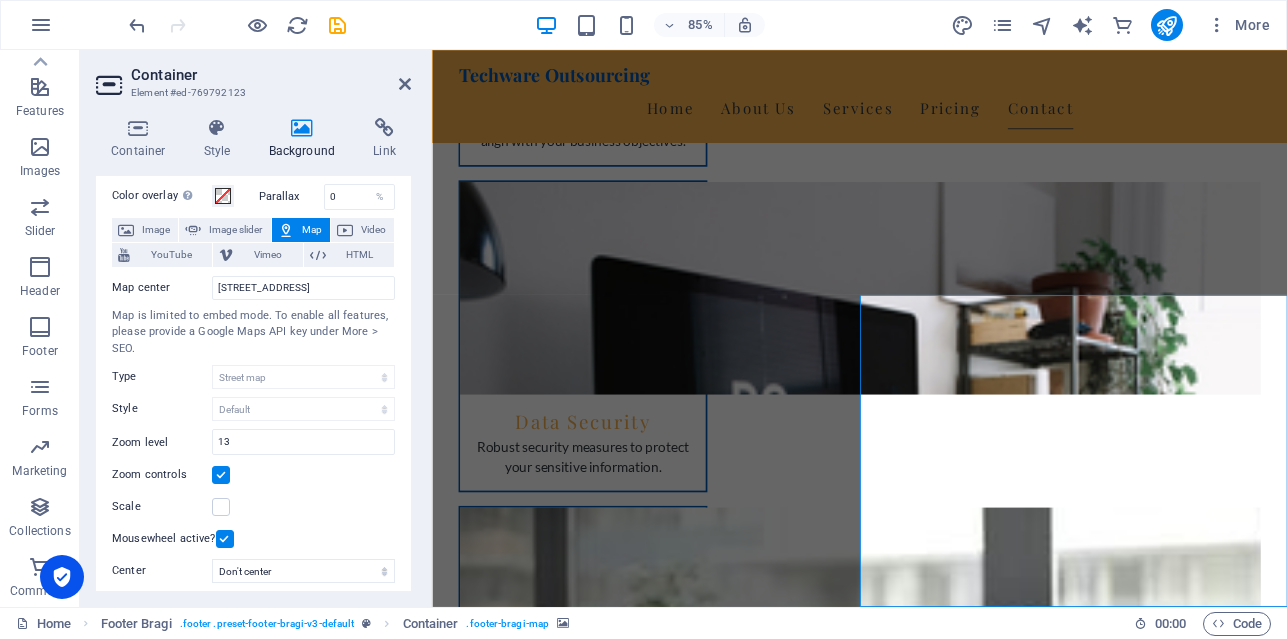 scroll, scrollTop: 73, scrollLeft: 0, axis: vertical 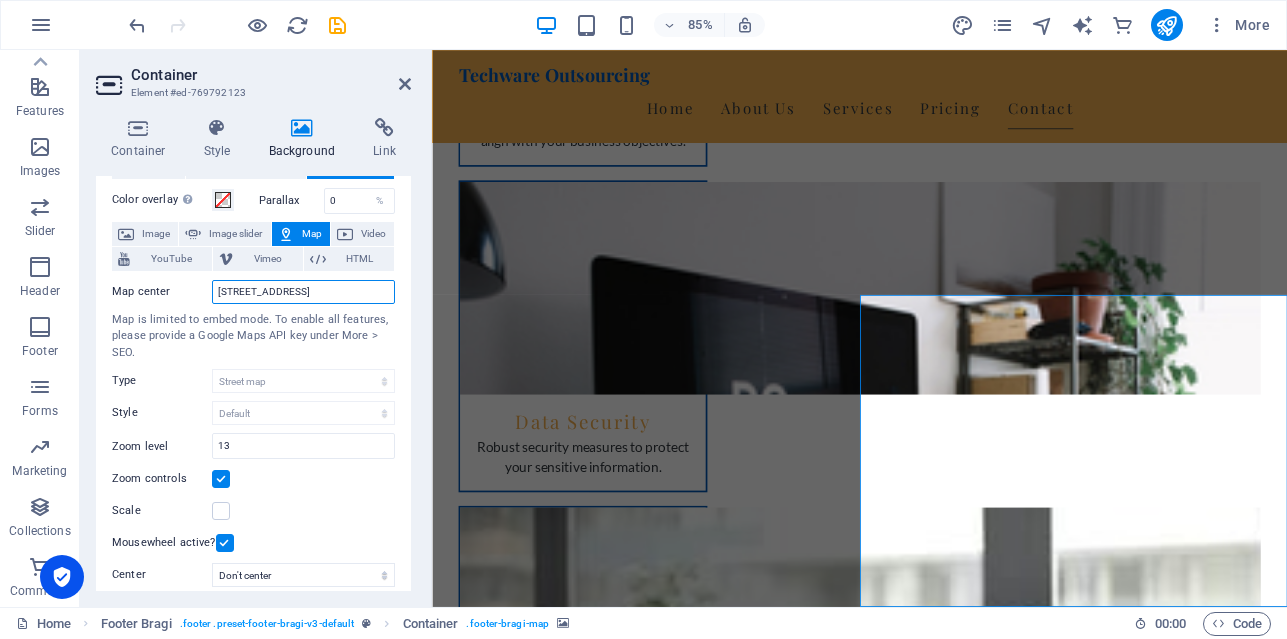 drag, startPoint x: 217, startPoint y: 292, endPoint x: 408, endPoint y: 293, distance: 191.00262 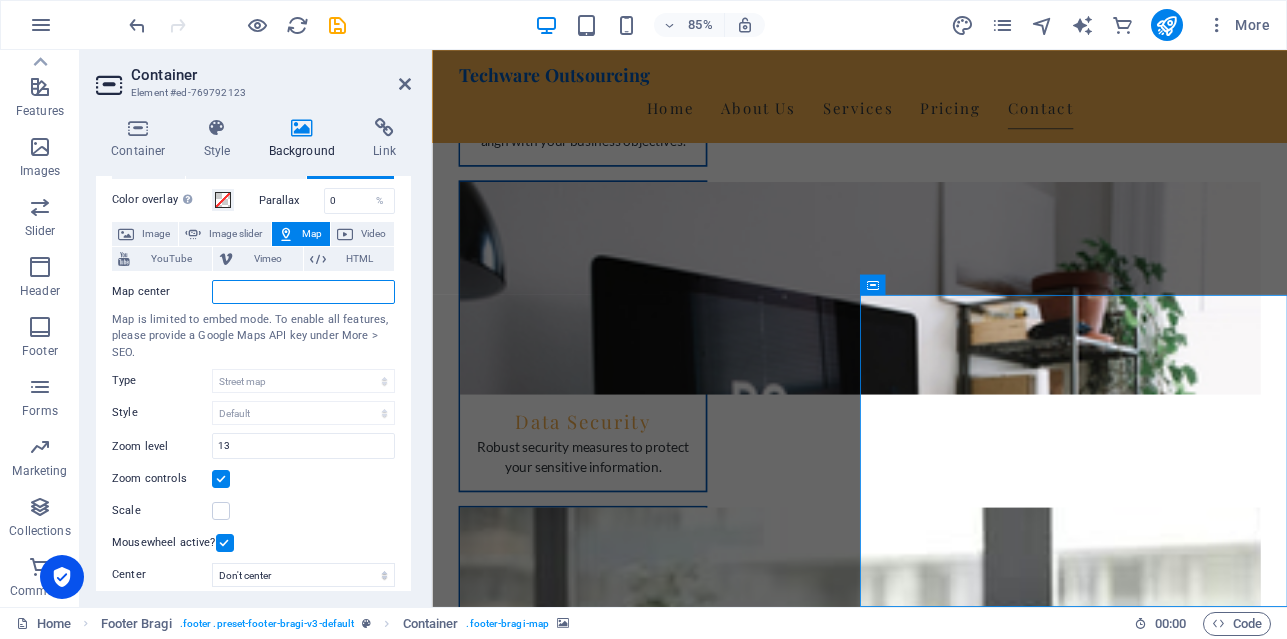 click on "Map center" at bounding box center [303, 292] 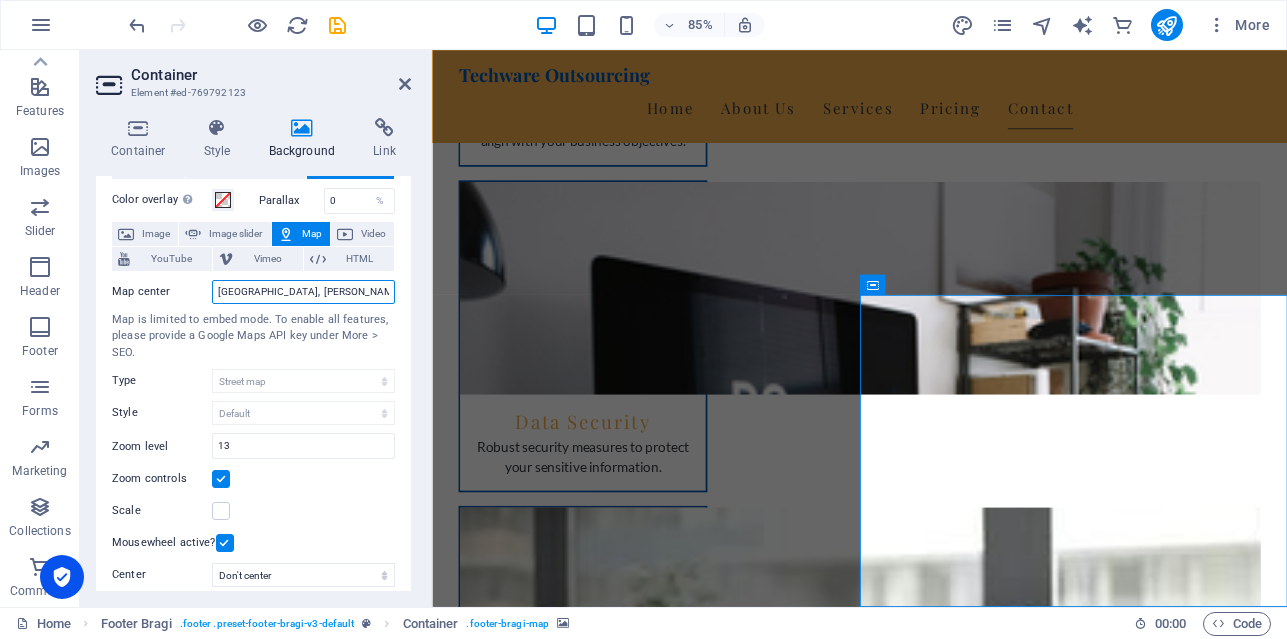 scroll, scrollTop: 0, scrollLeft: 356, axis: horizontal 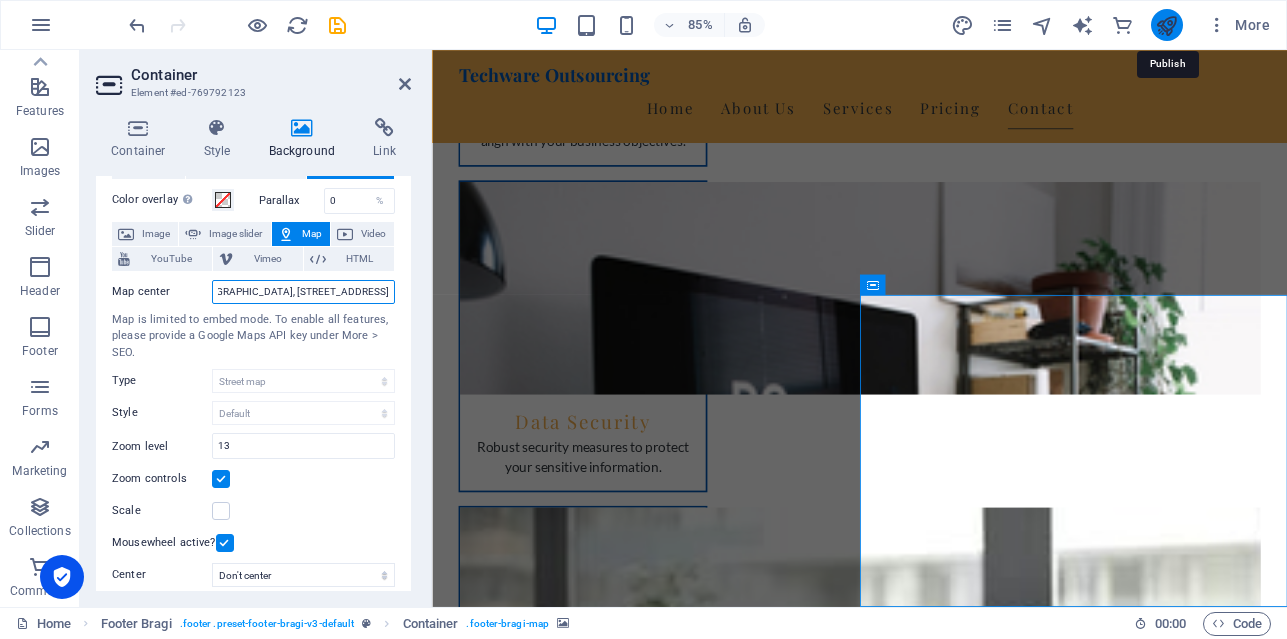 type on "[GEOGRAPHIC_DATA],  [PERSON_NAME][GEOGRAPHIC_DATA], [GEOGRAPHIC_DATA], [STREET_ADDRESS]" 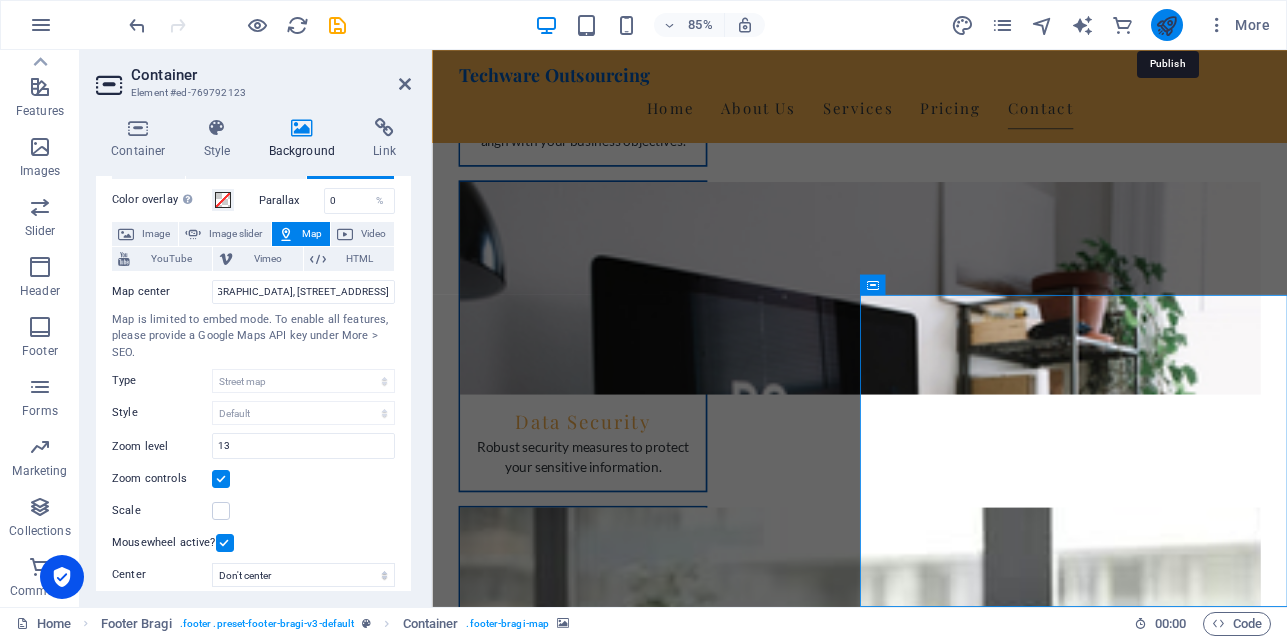 scroll, scrollTop: 0, scrollLeft: 0, axis: both 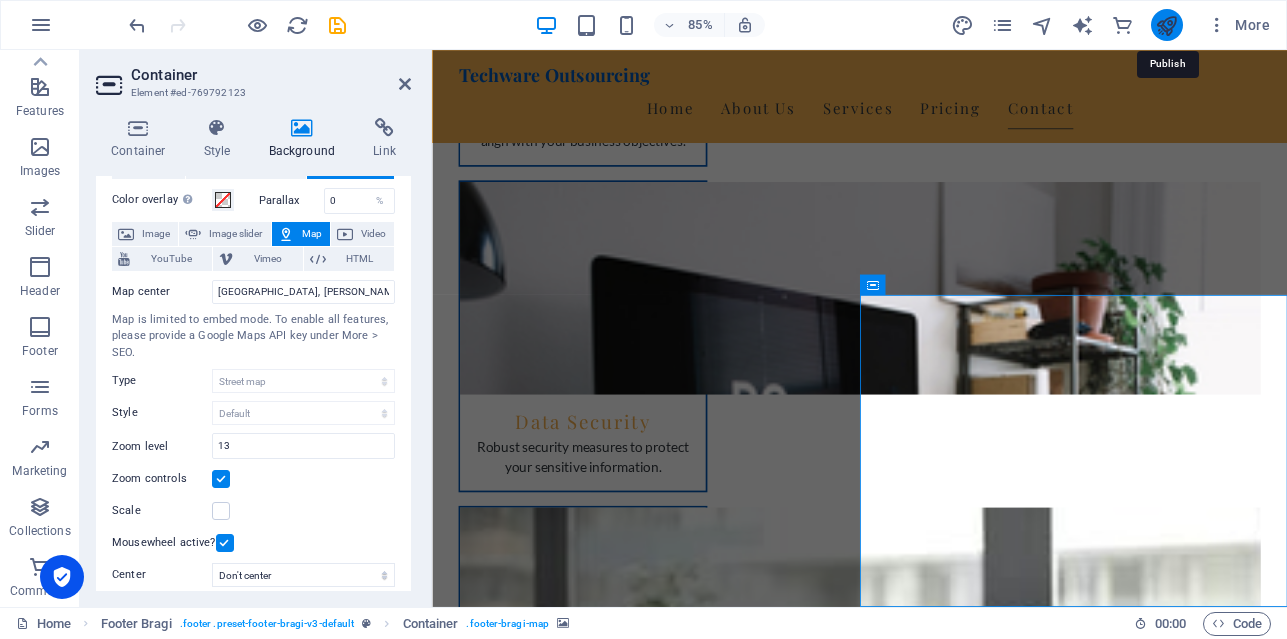 click at bounding box center [1166, 25] 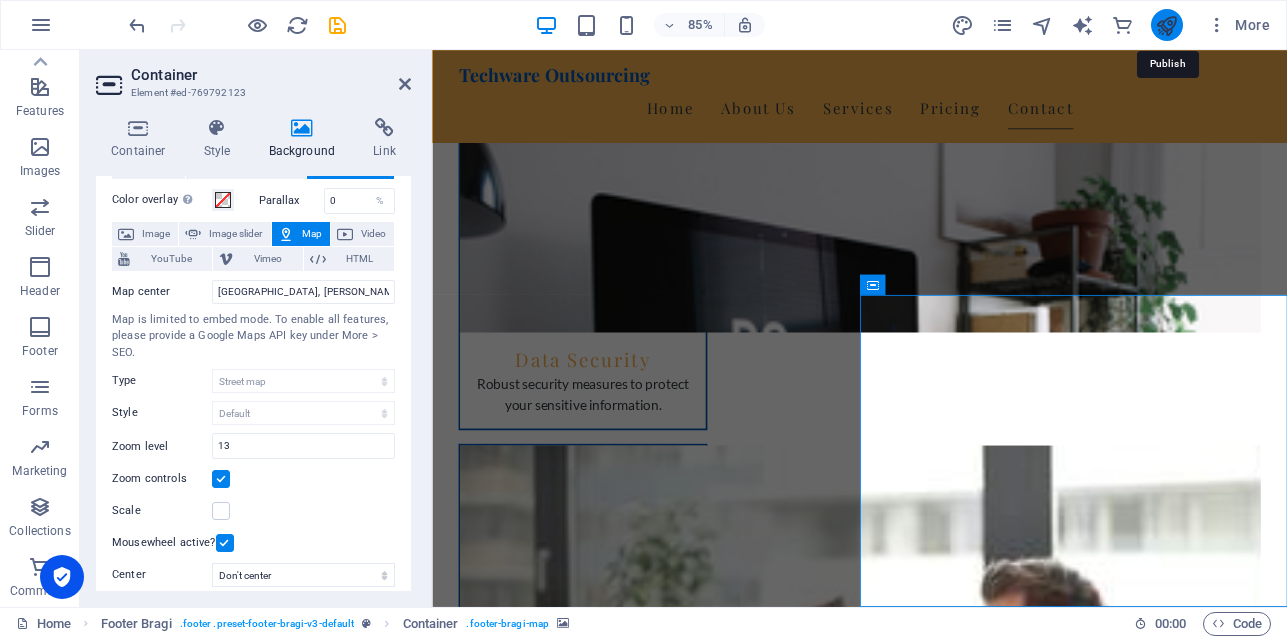 scroll, scrollTop: 2997, scrollLeft: 0, axis: vertical 